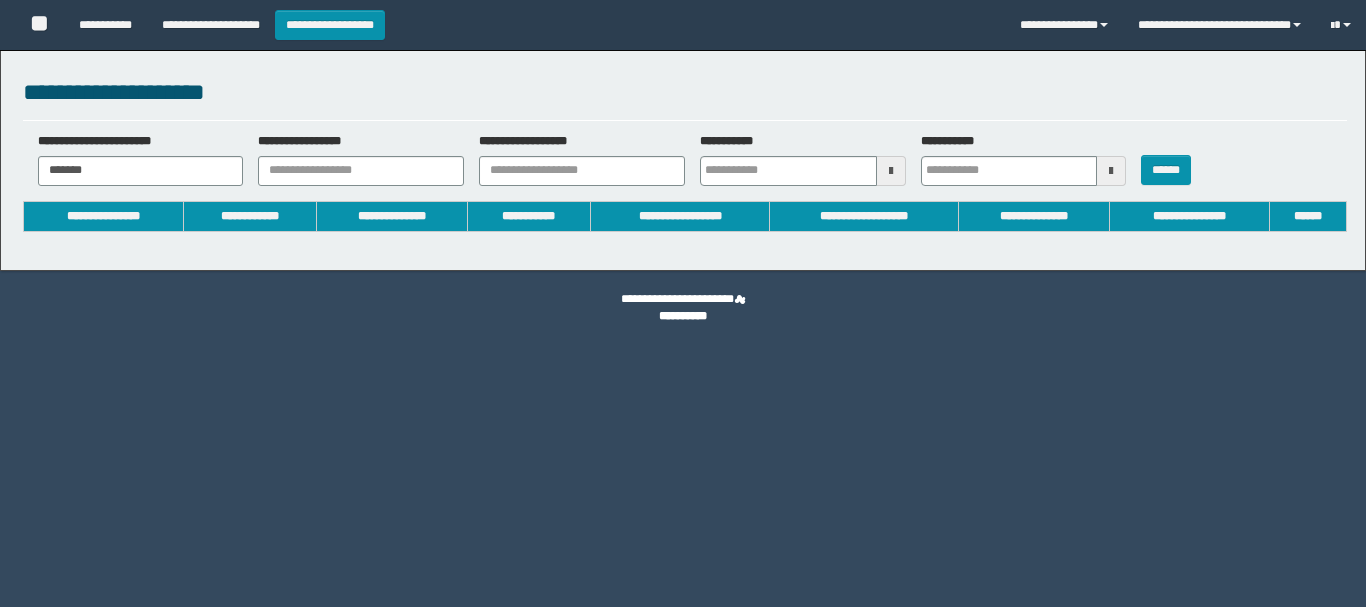type 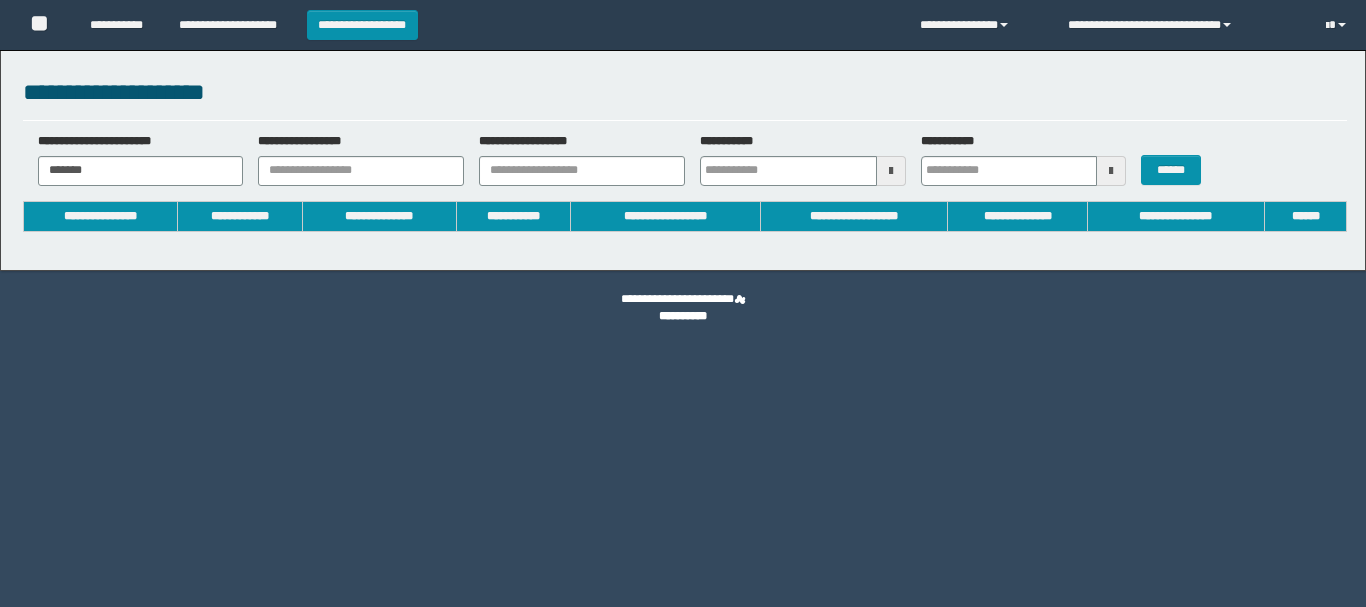scroll, scrollTop: 0, scrollLeft: 0, axis: both 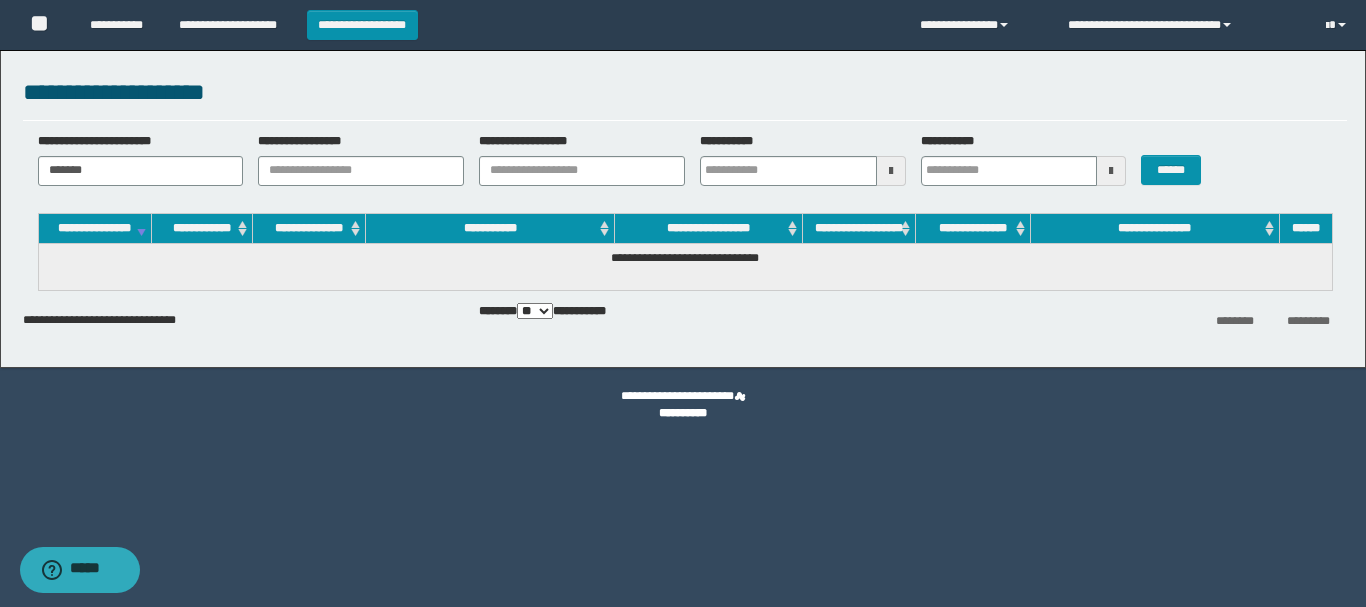 type 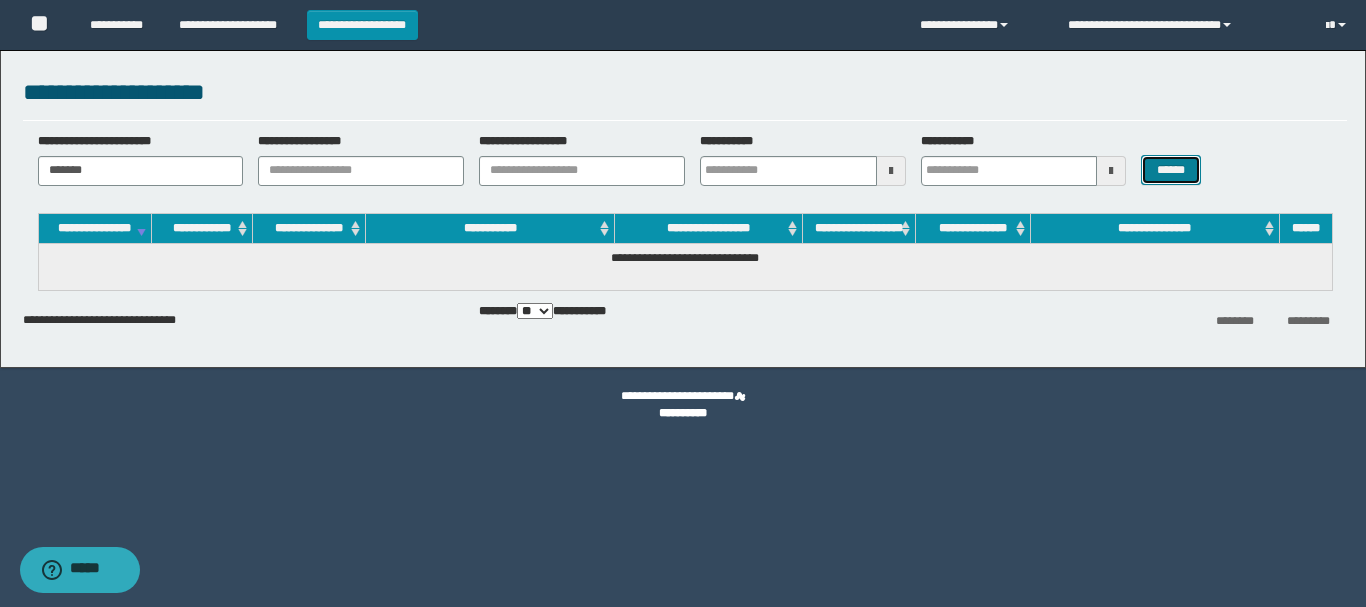 click on "******" at bounding box center (1170, 170) 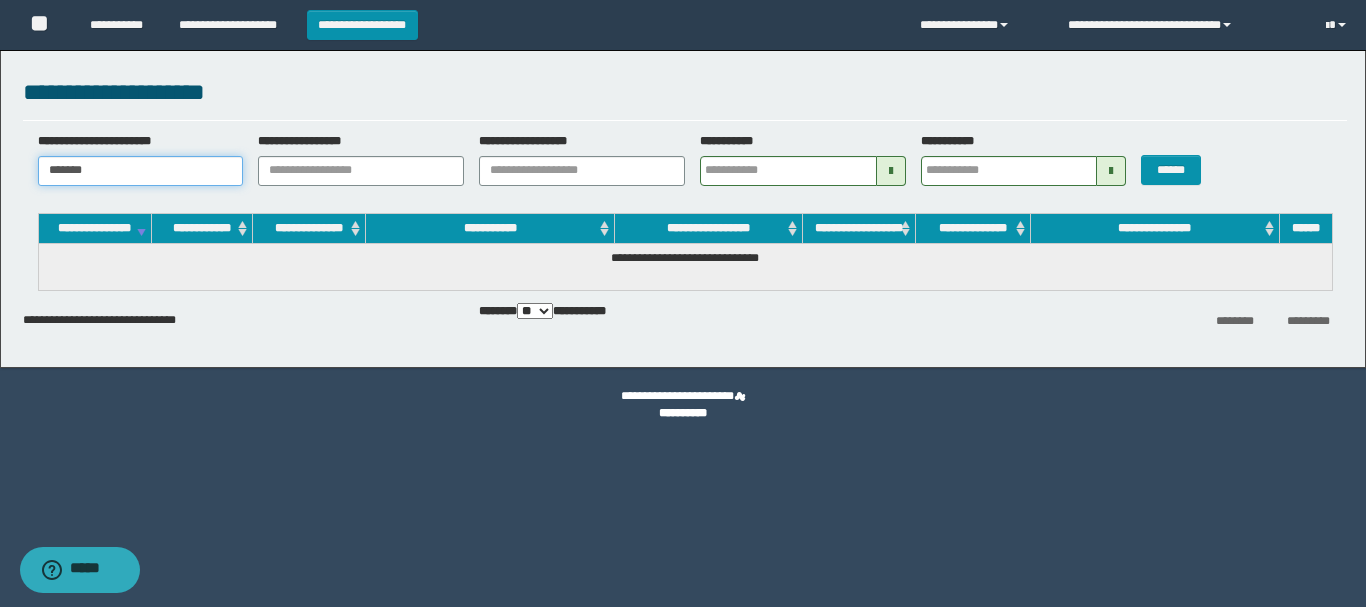 click on "*******" at bounding box center (141, 171) 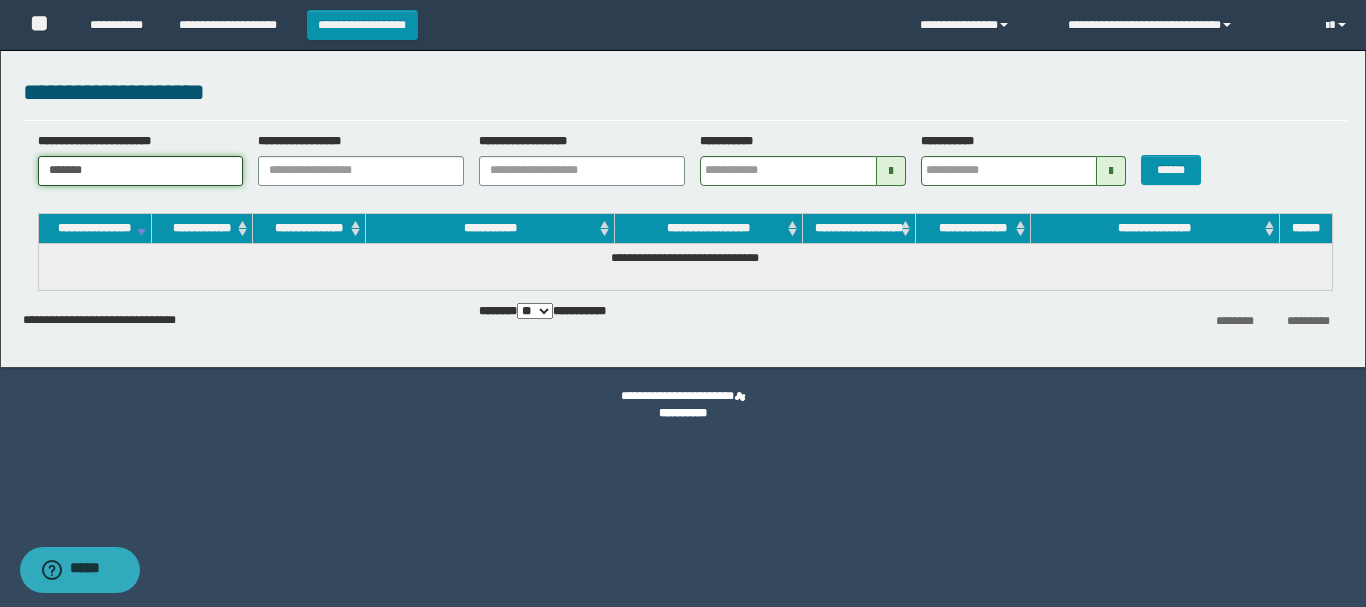 type 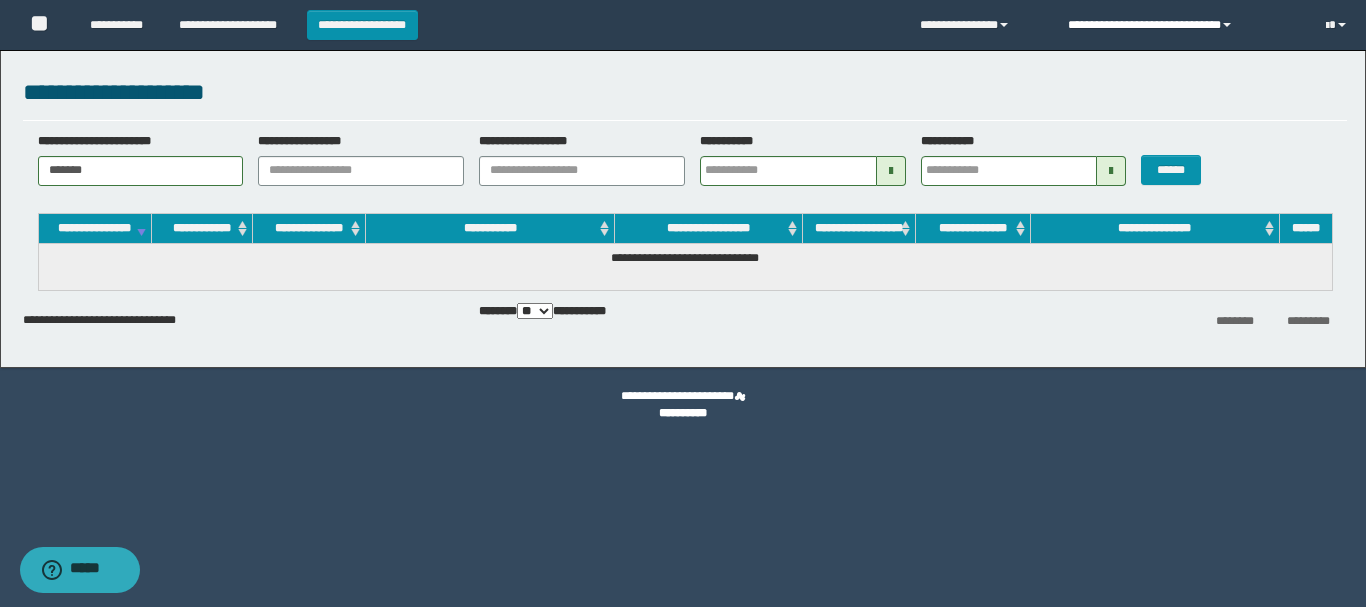 click on "**********" at bounding box center [1182, 25] 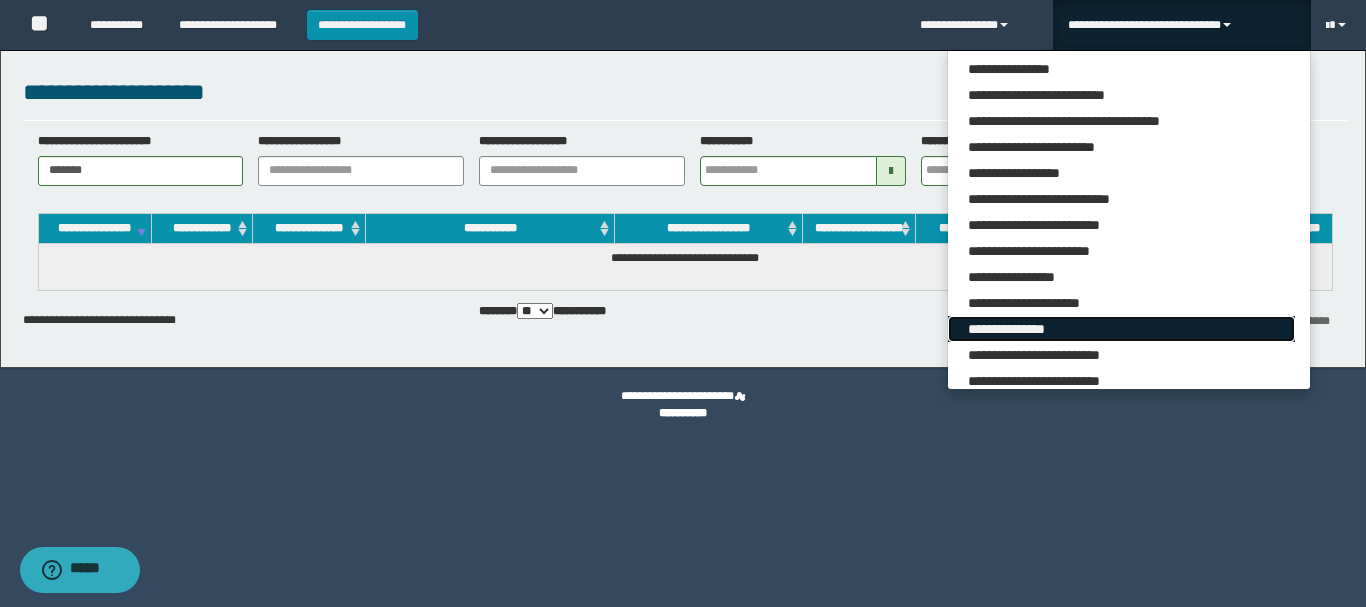 click on "**********" at bounding box center [1121, 329] 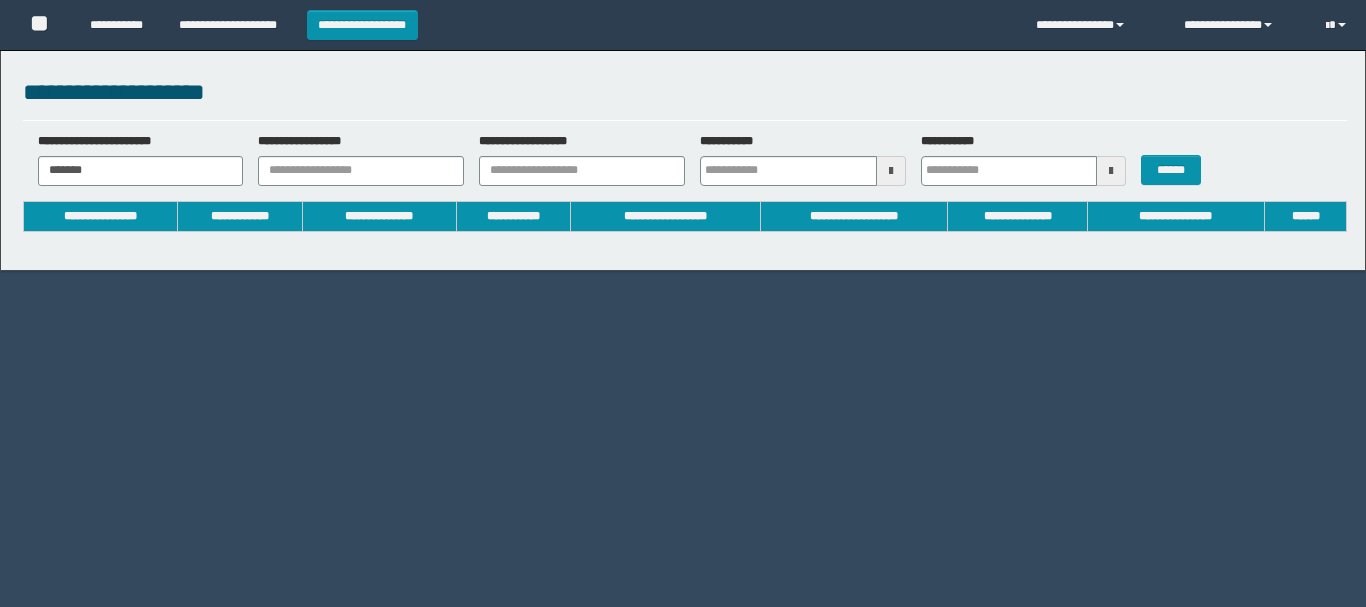 type 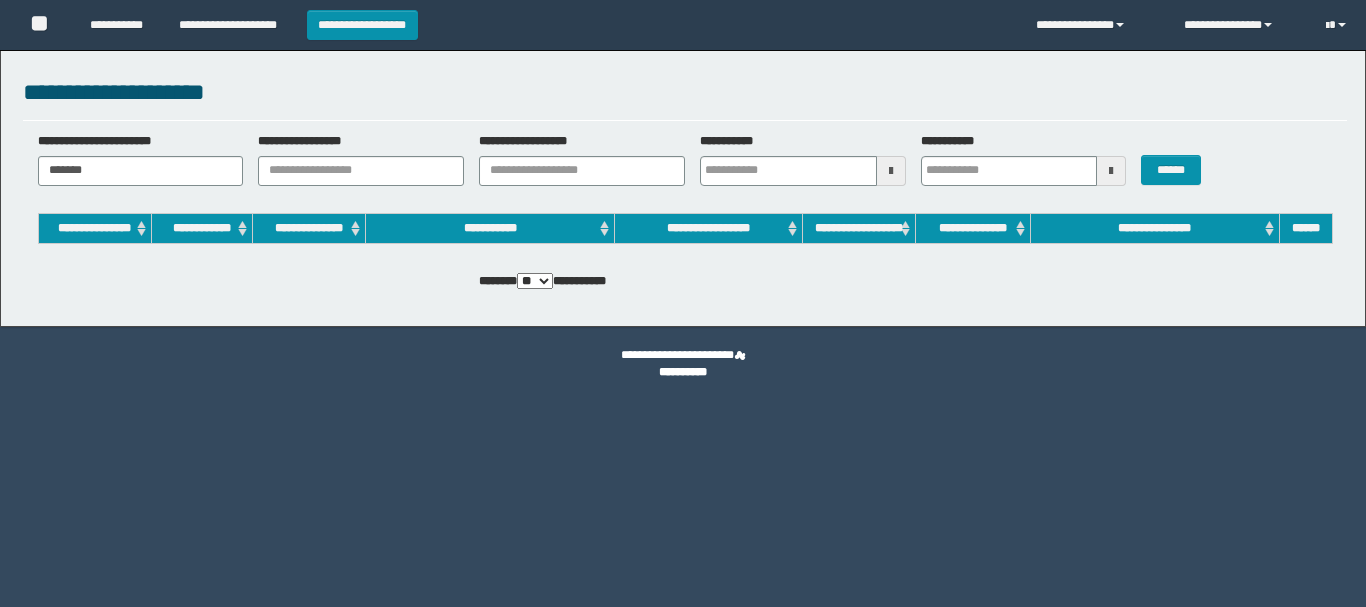 scroll, scrollTop: 0, scrollLeft: 0, axis: both 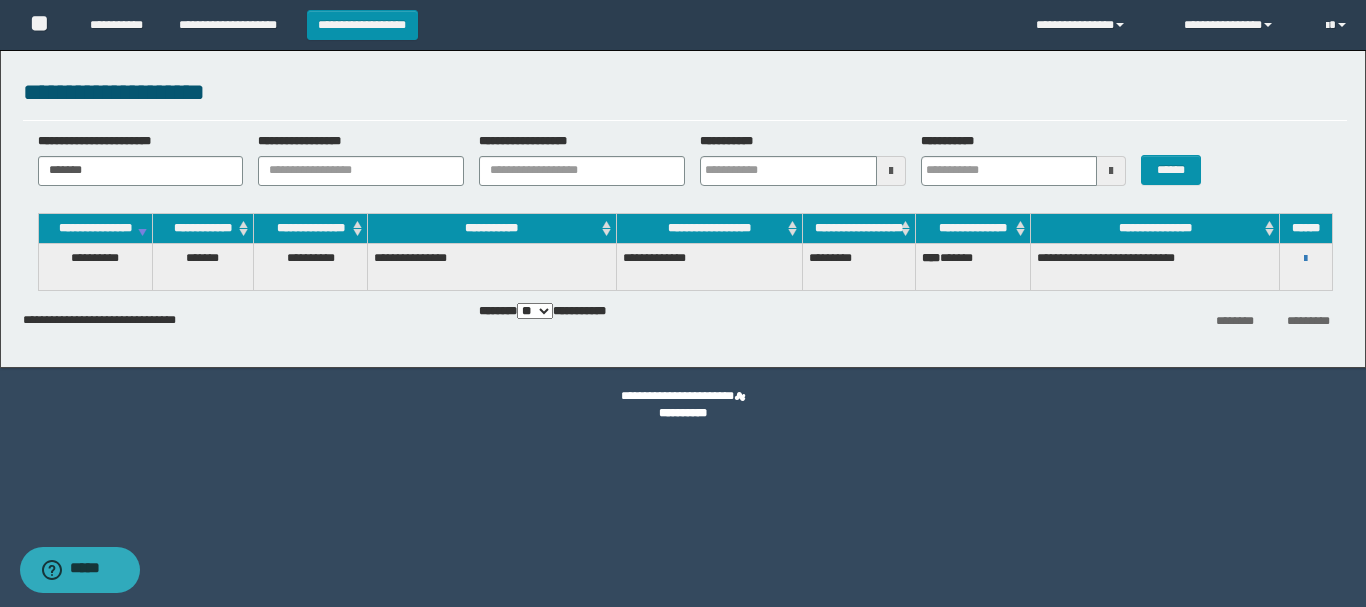 type 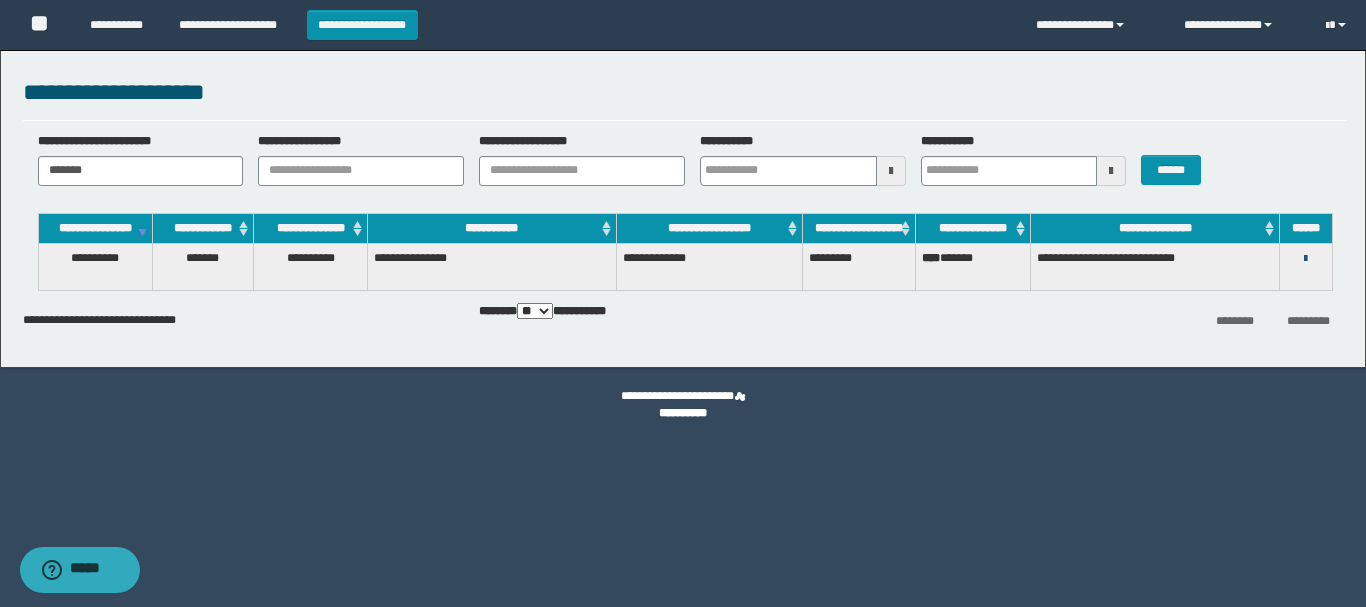 click at bounding box center (1305, 259) 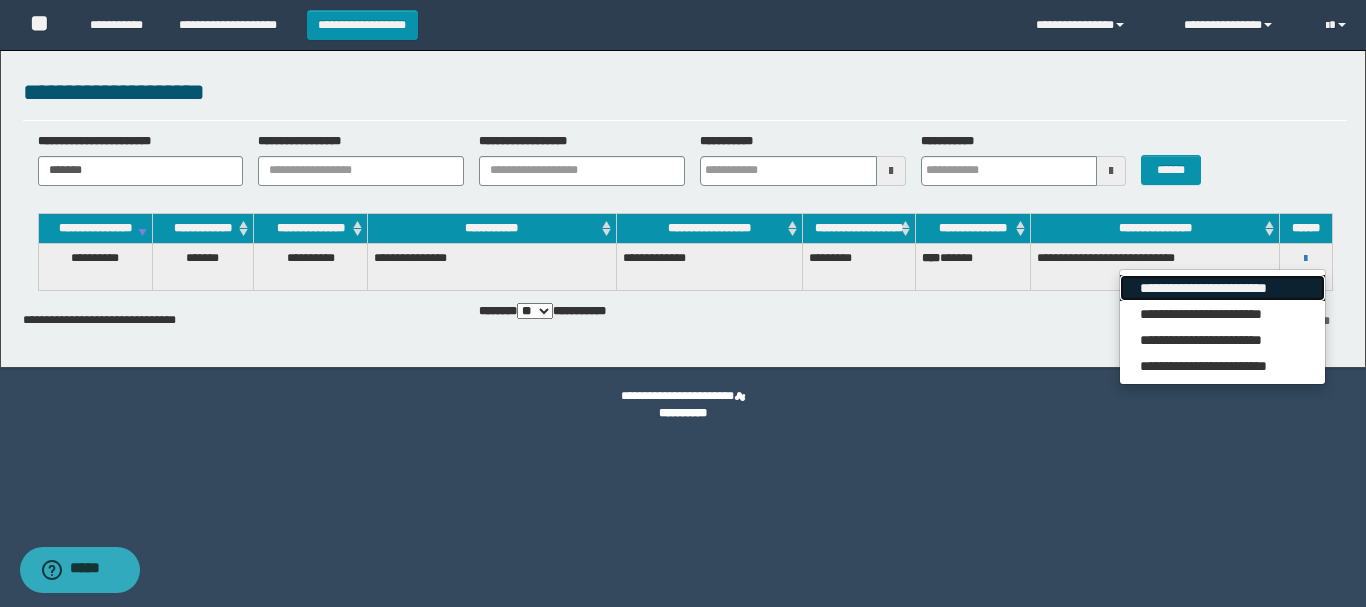 click on "**********" at bounding box center [1222, 288] 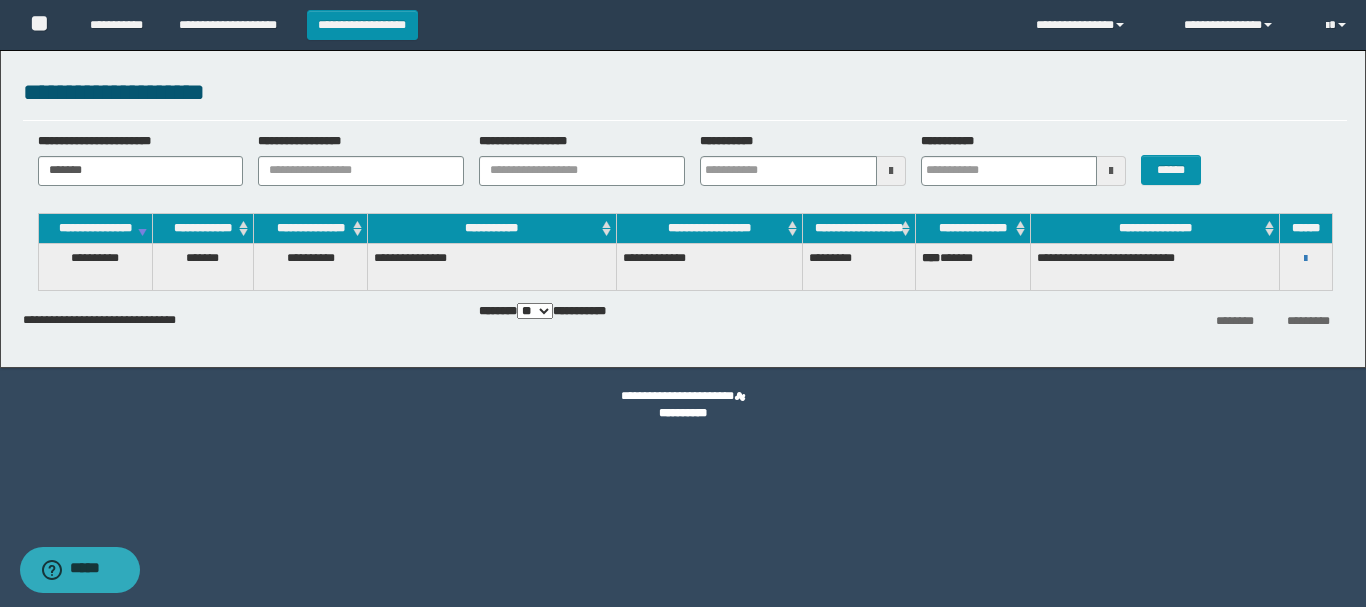 type 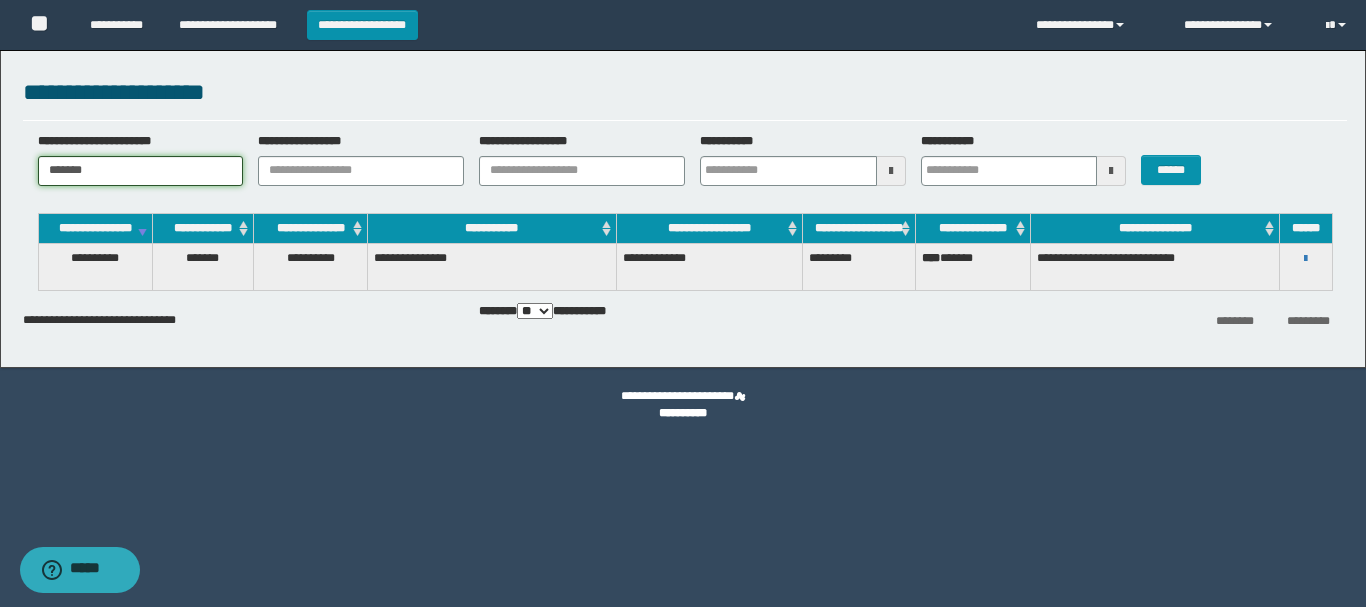 drag, startPoint x: 188, startPoint y: 182, endPoint x: 0, endPoint y: 182, distance: 188 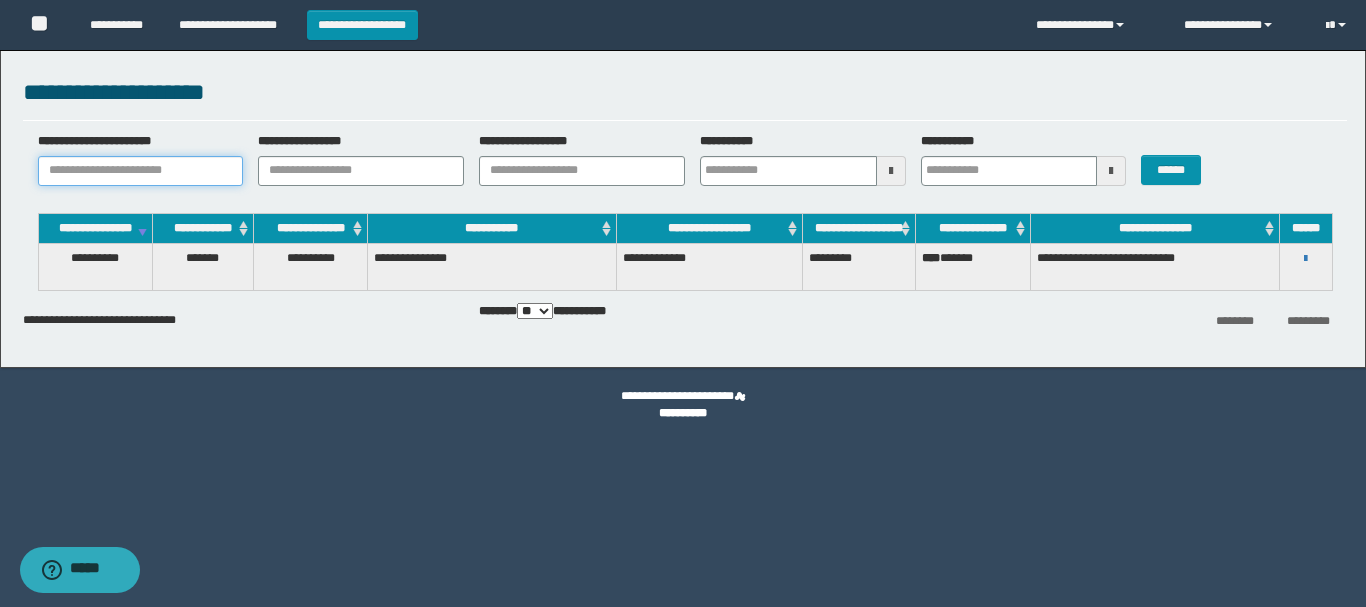 paste on "********" 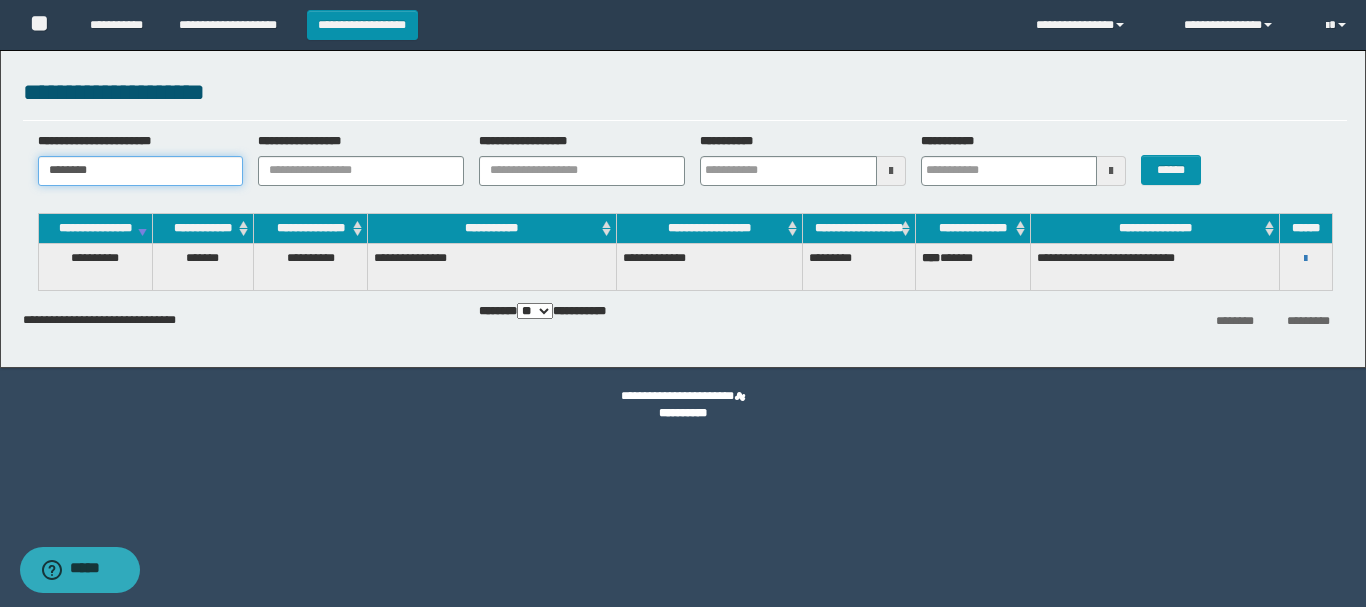 type 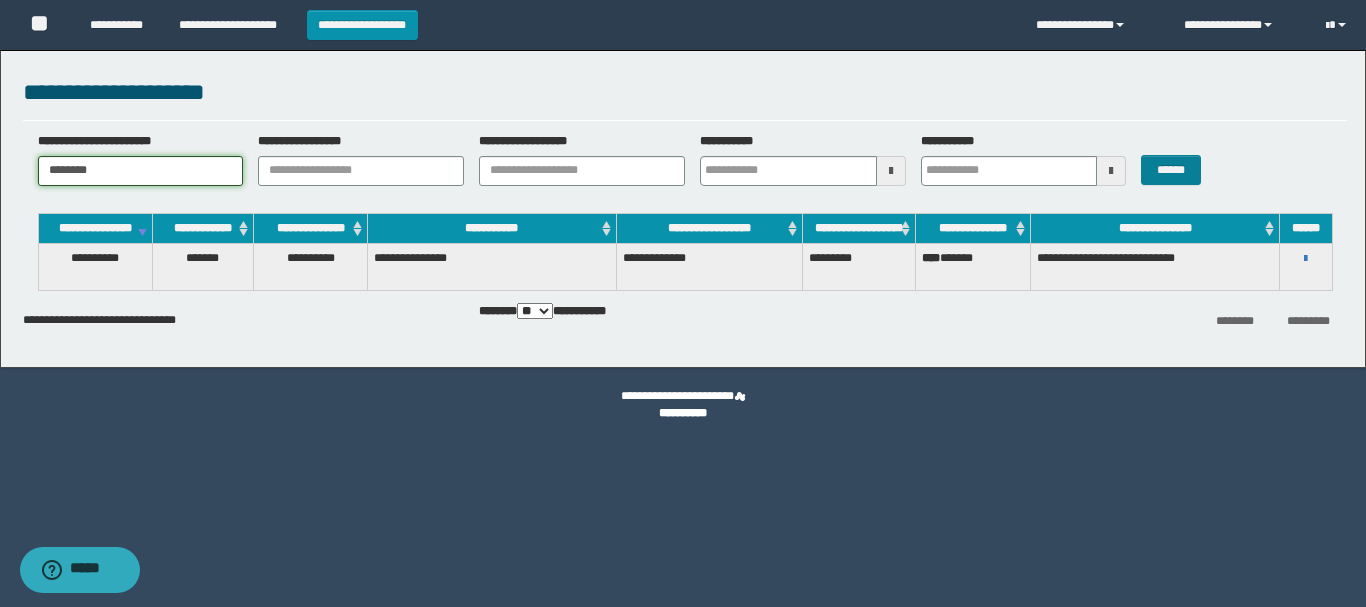 type on "********" 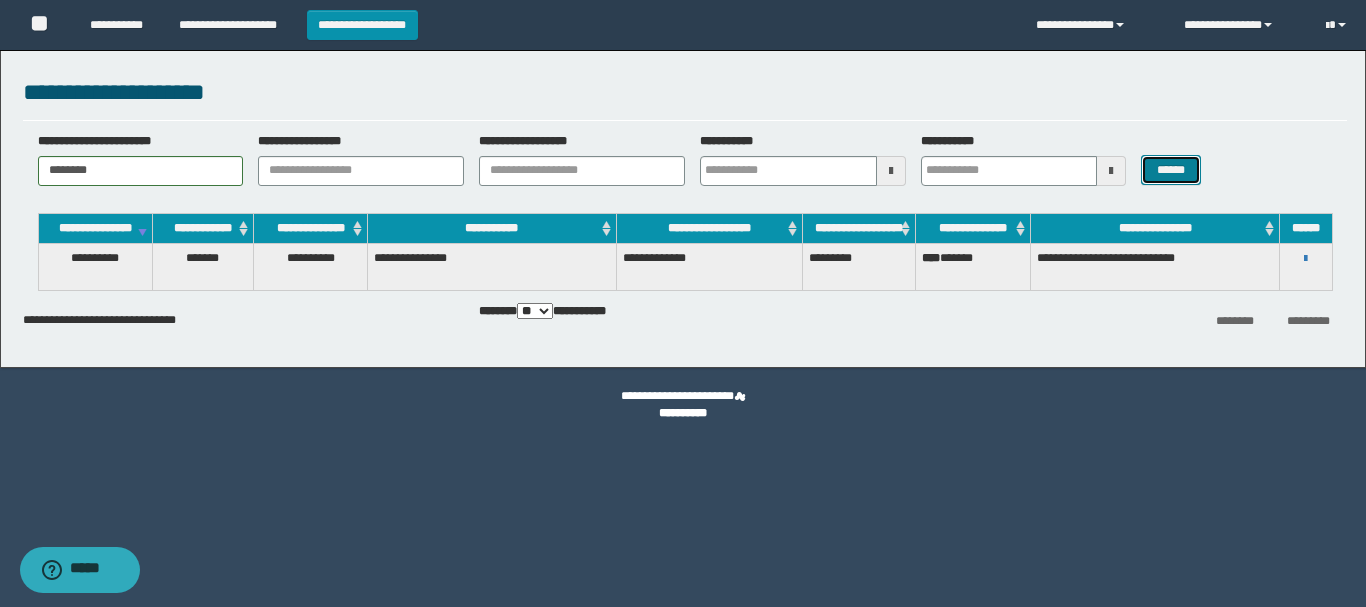 click on "******" at bounding box center (1170, 170) 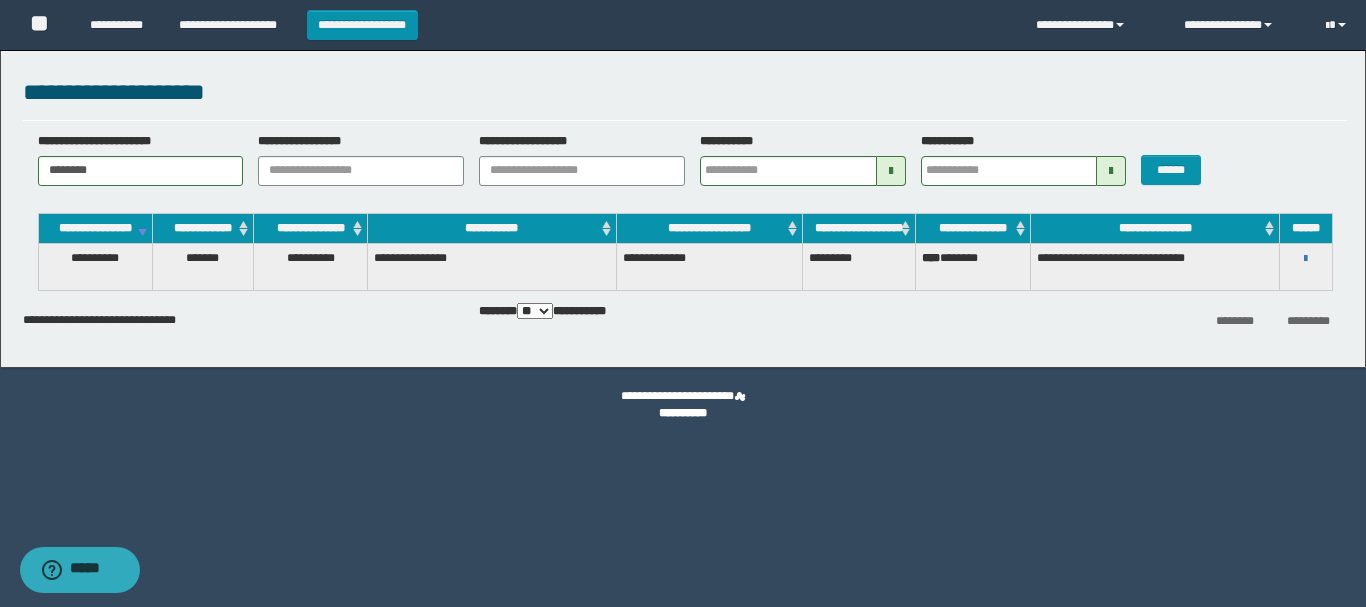 click on "**********" at bounding box center (1305, 266) 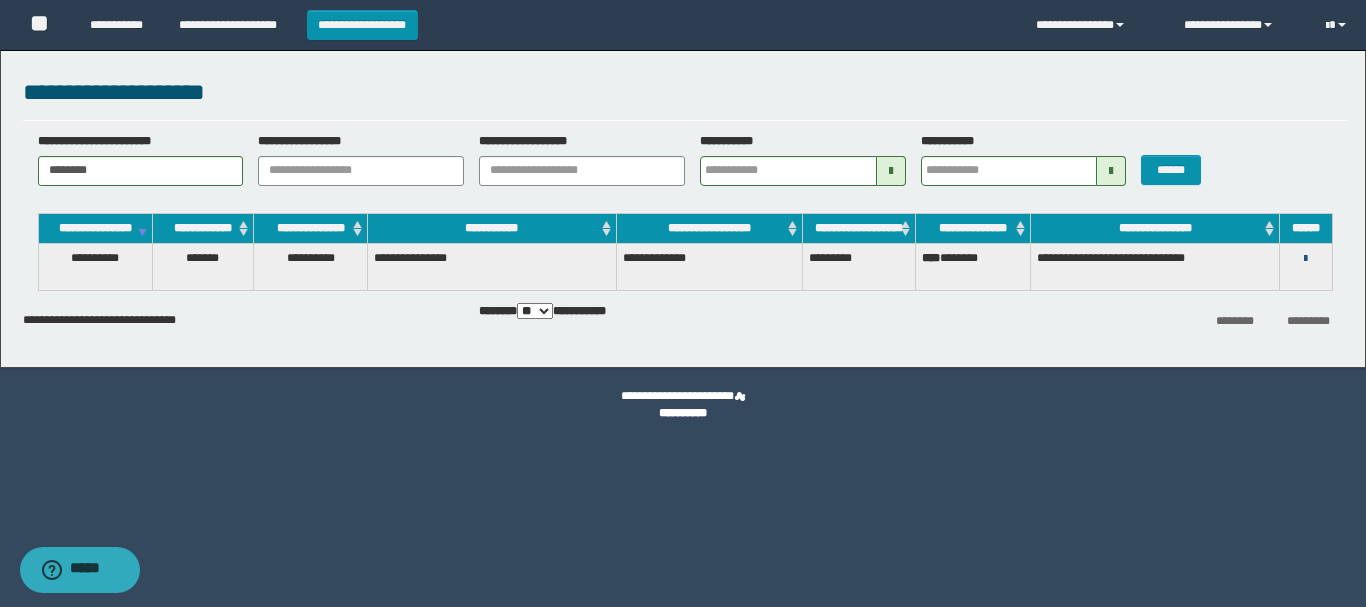 click at bounding box center [1305, 259] 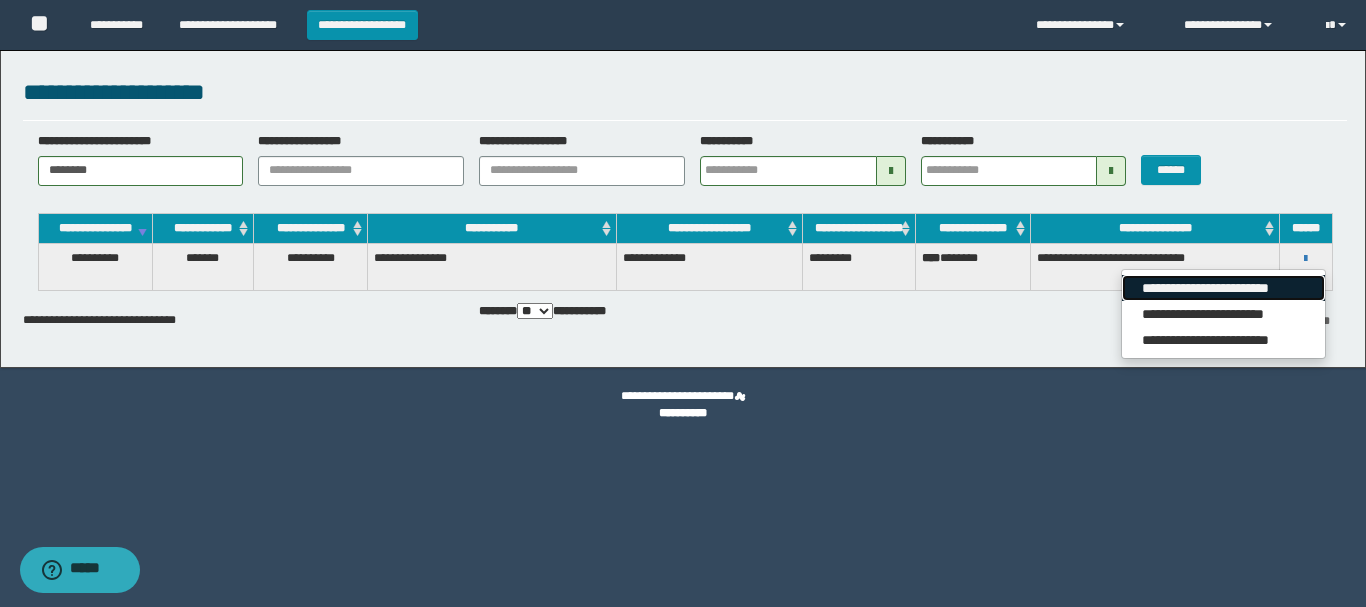 click on "**********" at bounding box center (1223, 288) 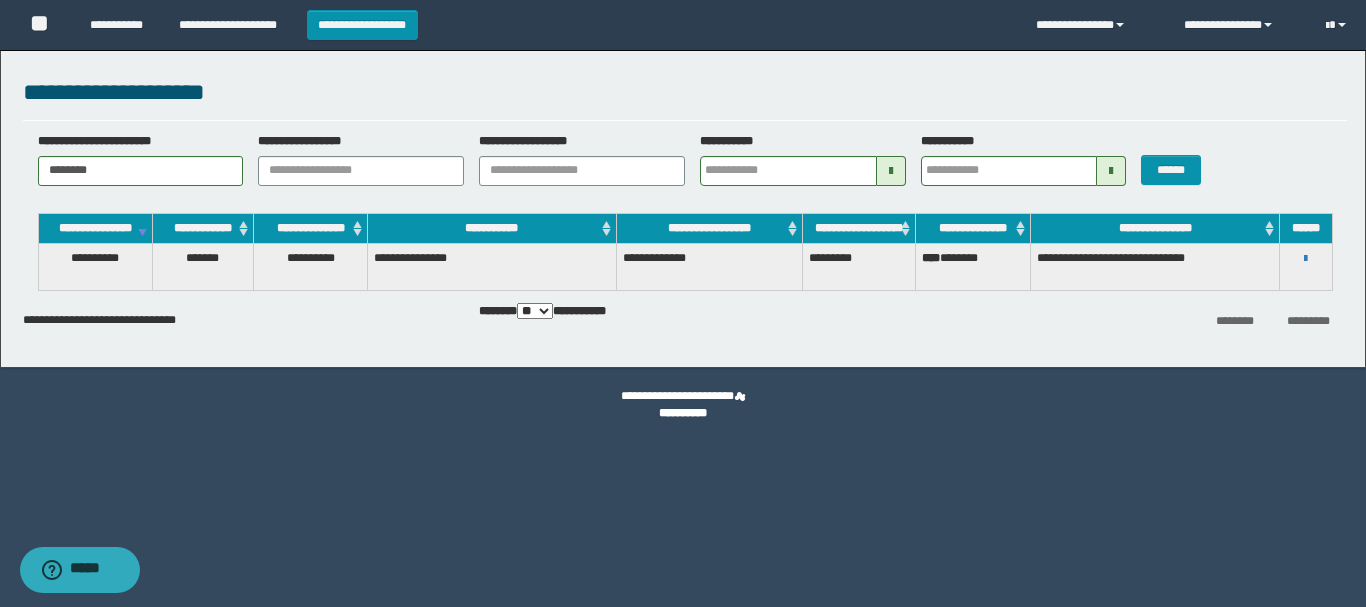 type 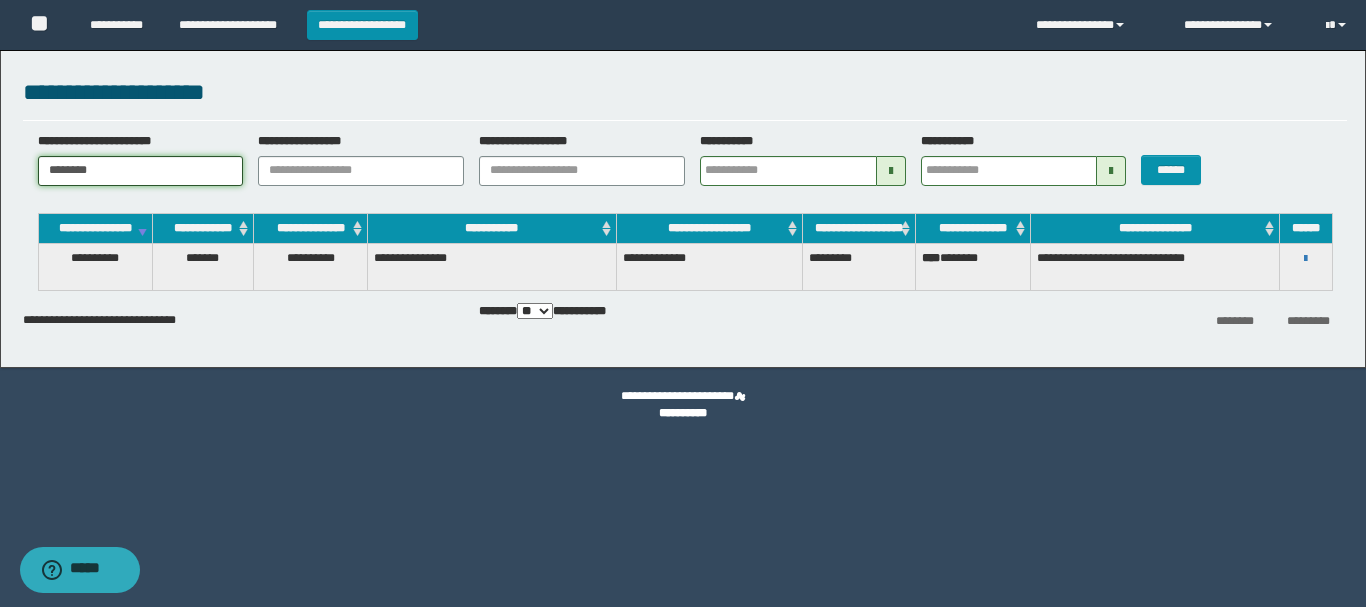 drag, startPoint x: 172, startPoint y: 173, endPoint x: 0, endPoint y: 173, distance: 172 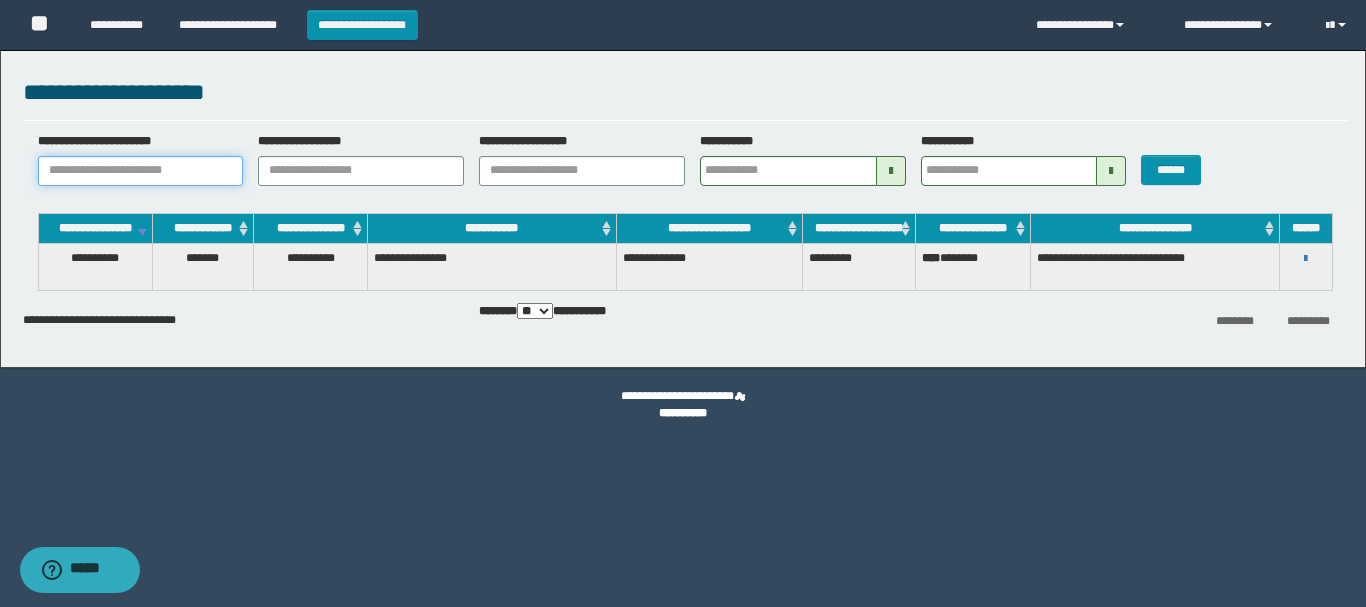 paste on "********" 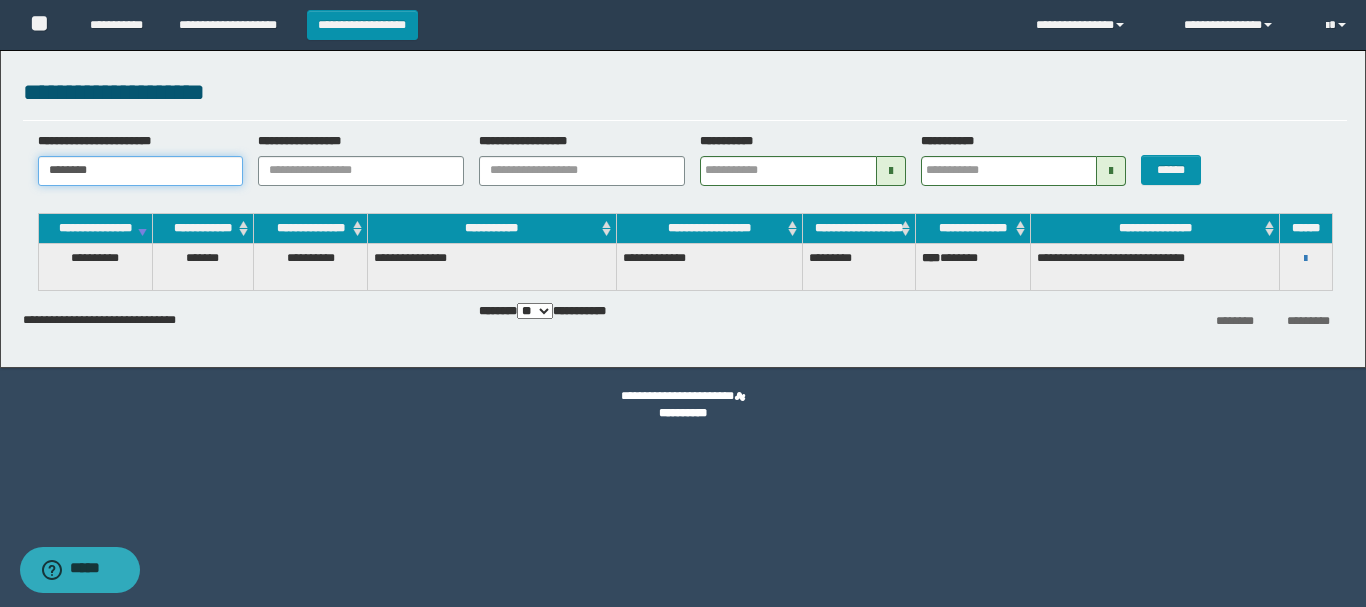 type 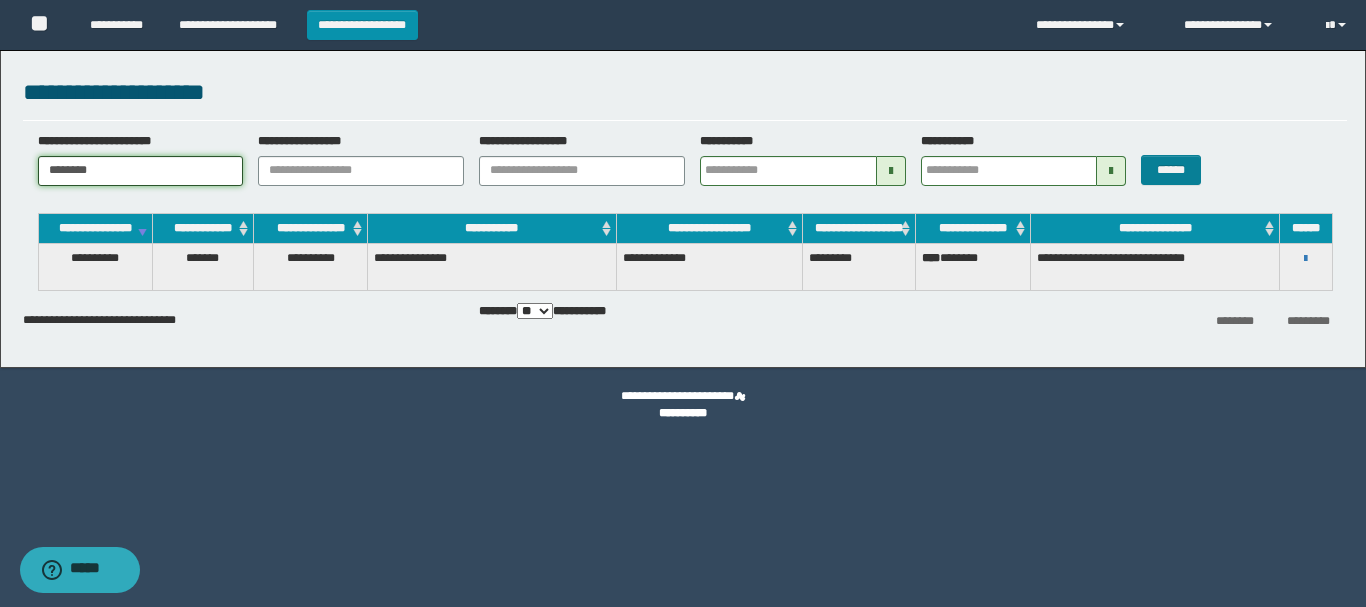 type on "********" 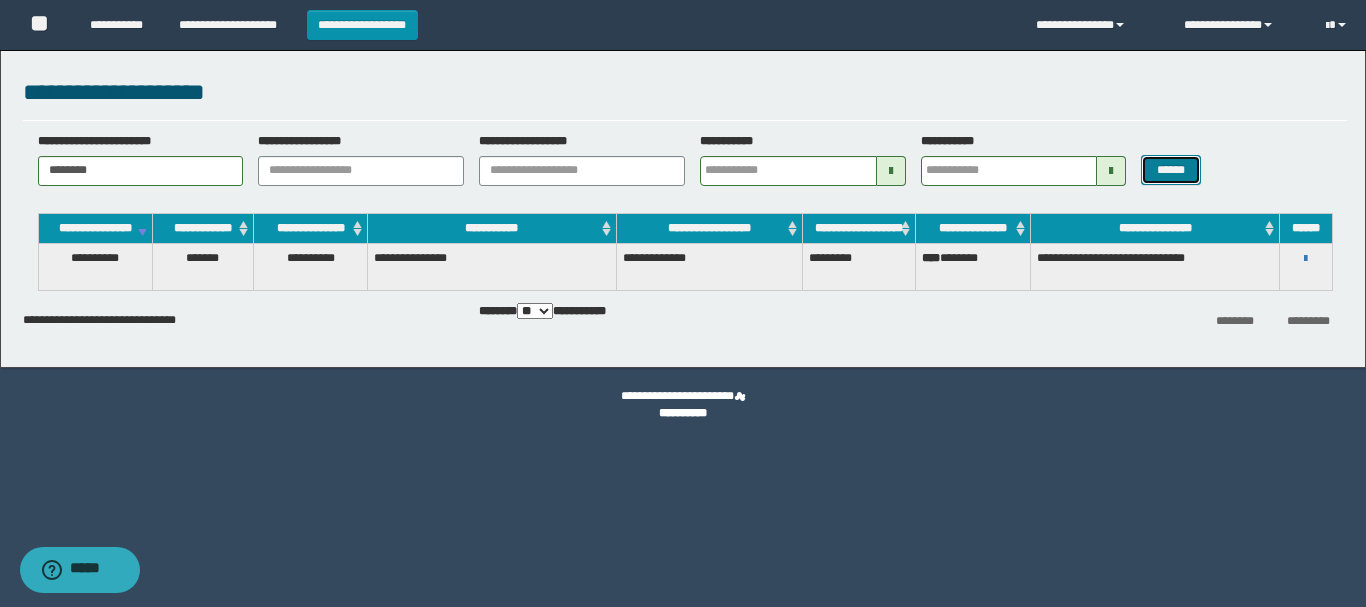 click on "******" at bounding box center (1170, 170) 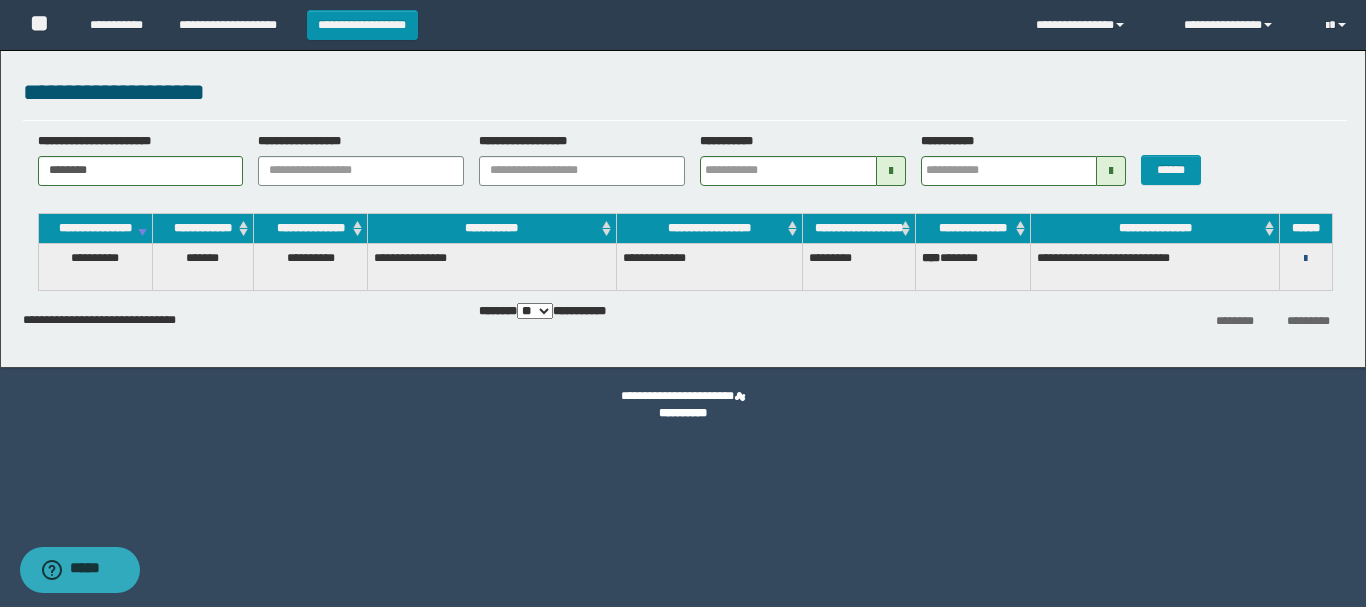 click at bounding box center (1305, 259) 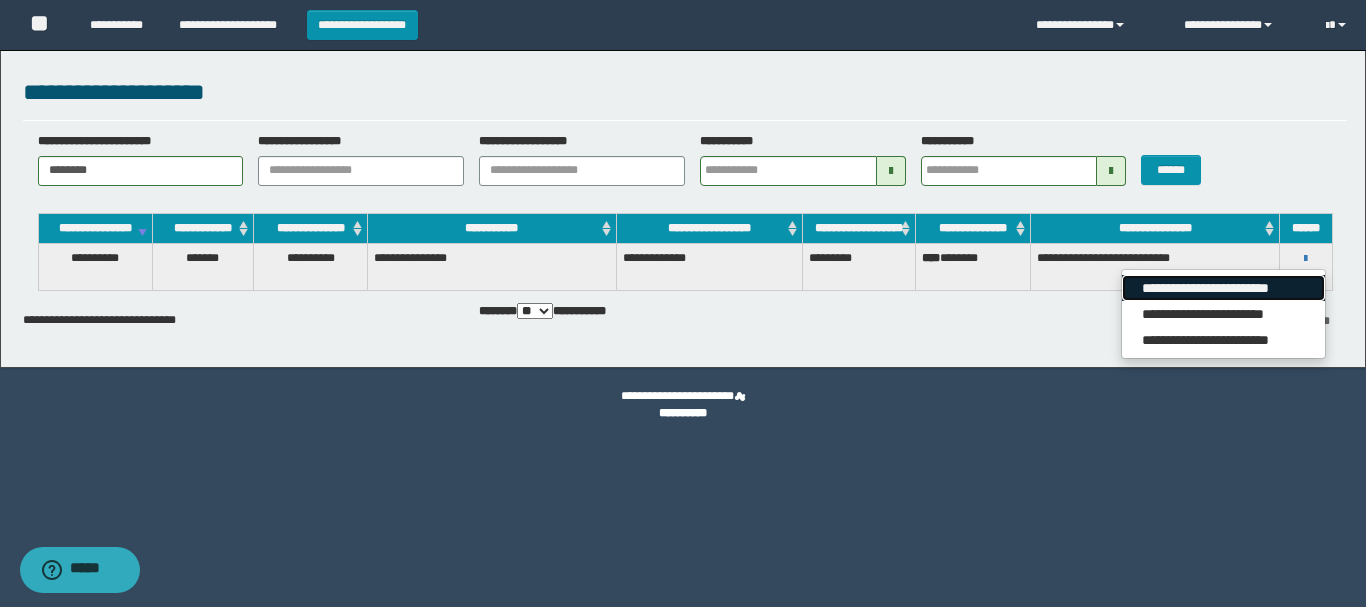 click on "**********" at bounding box center [1223, 288] 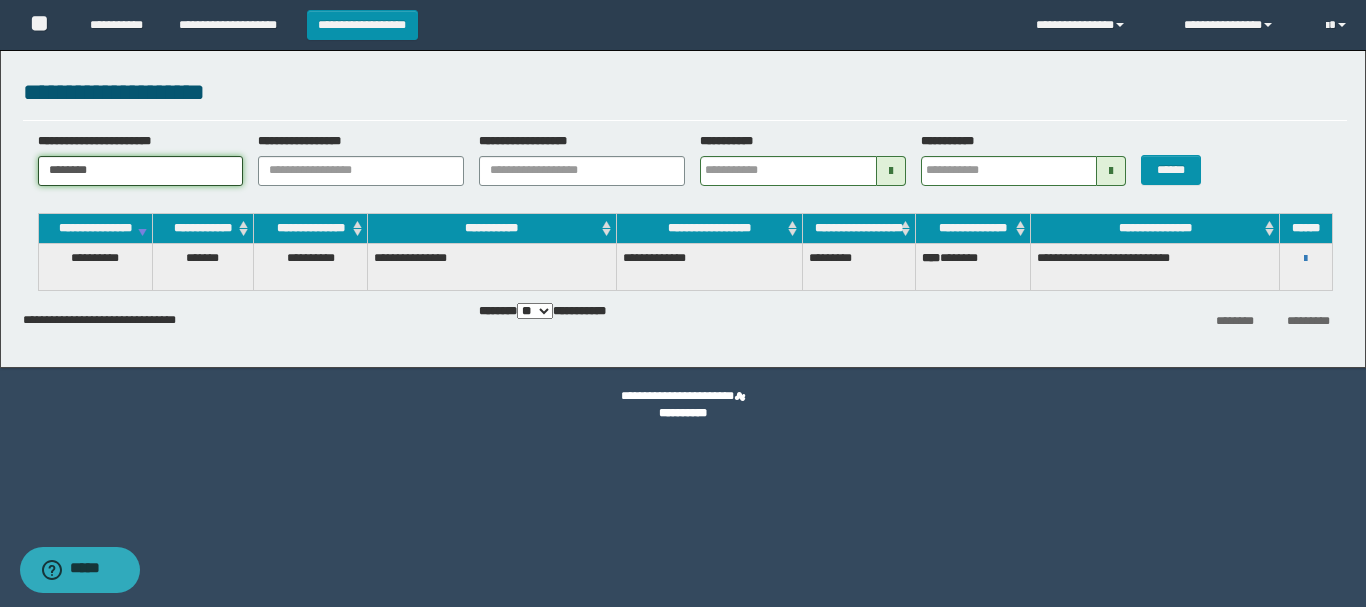 drag, startPoint x: 63, startPoint y: 175, endPoint x: 0, endPoint y: 184, distance: 63.63961 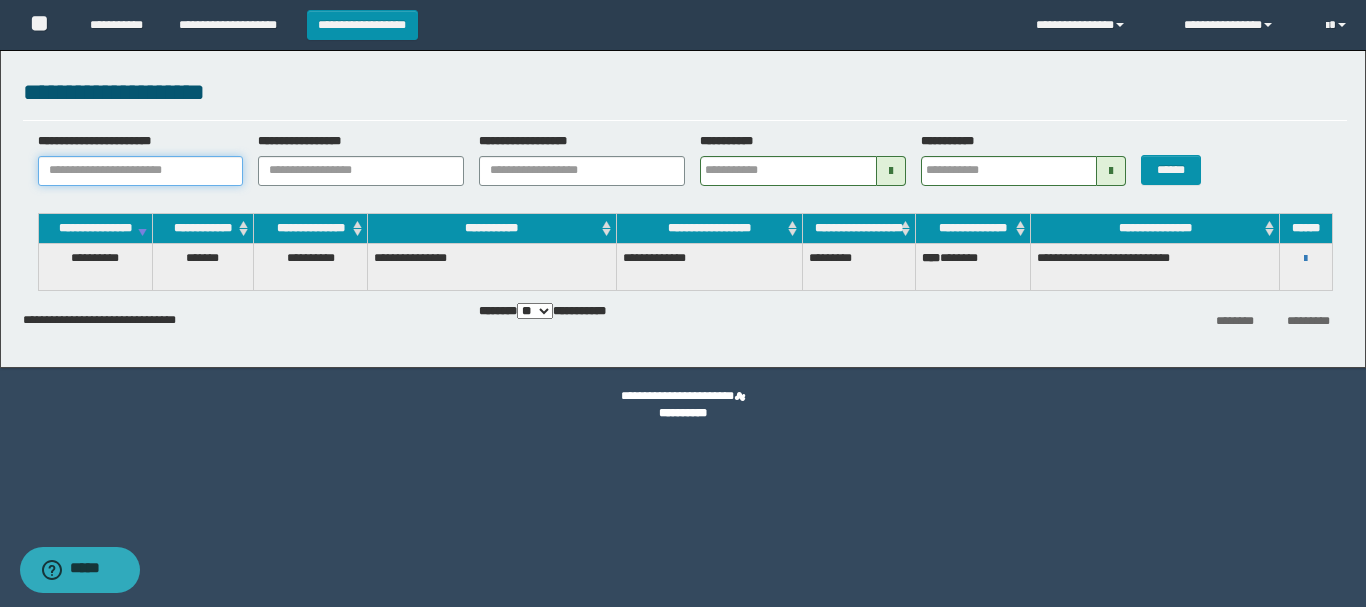 paste on "**********" 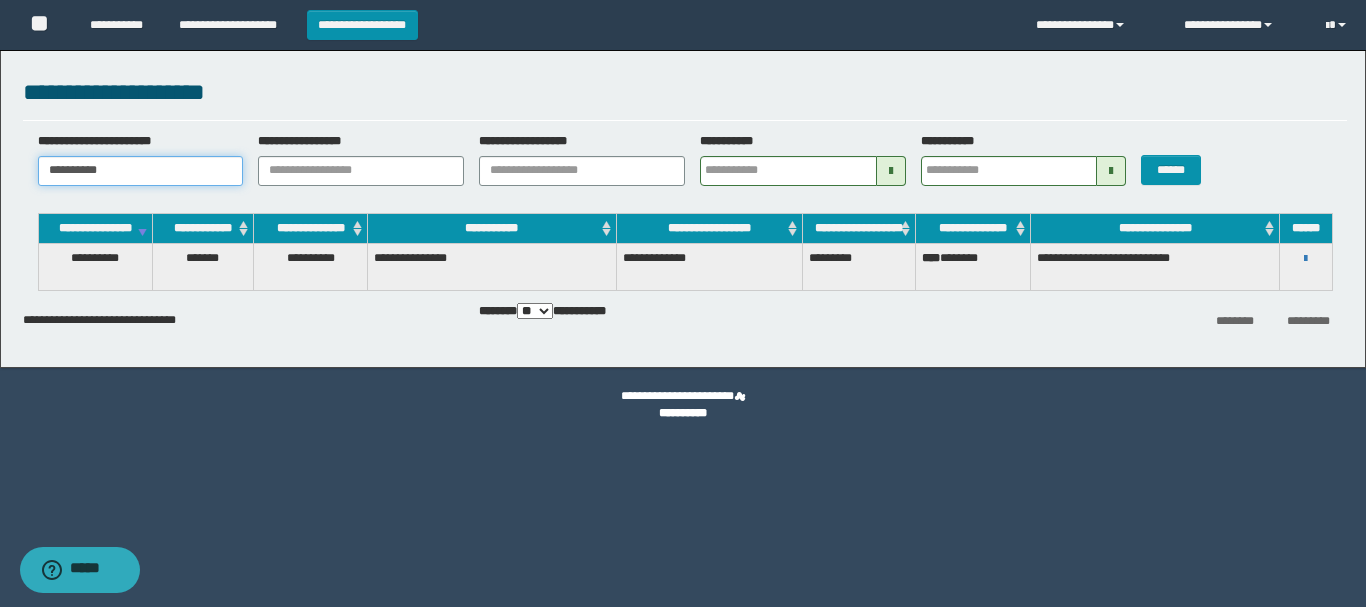 type 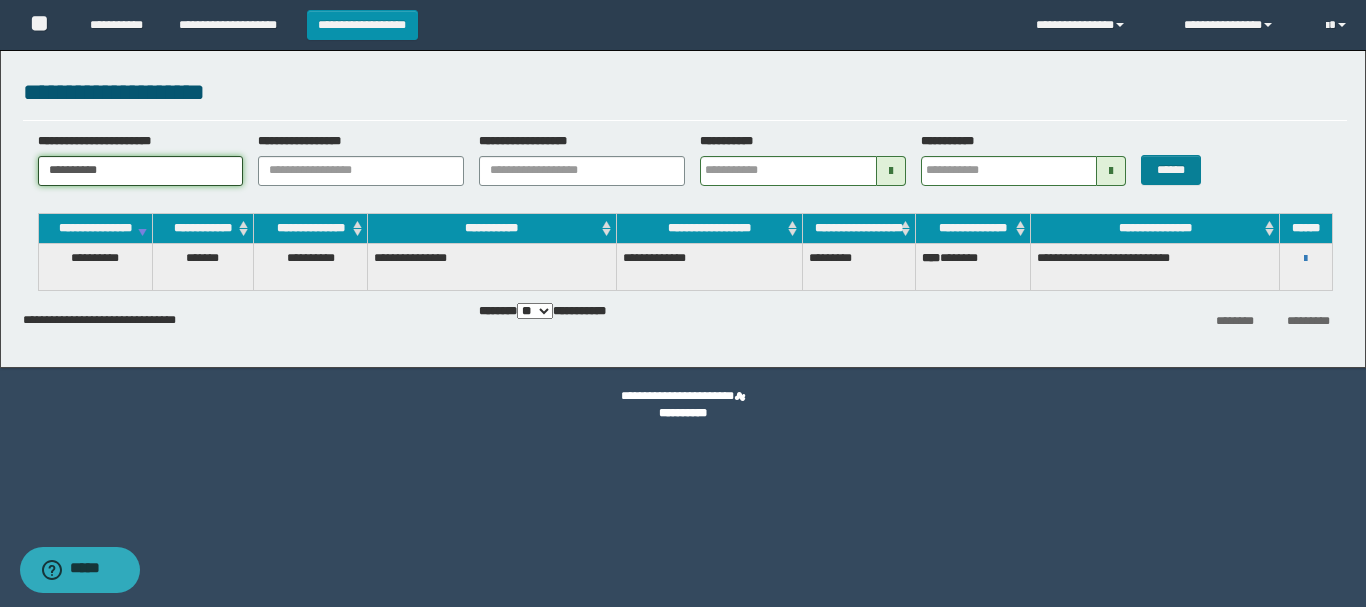 type on "**********" 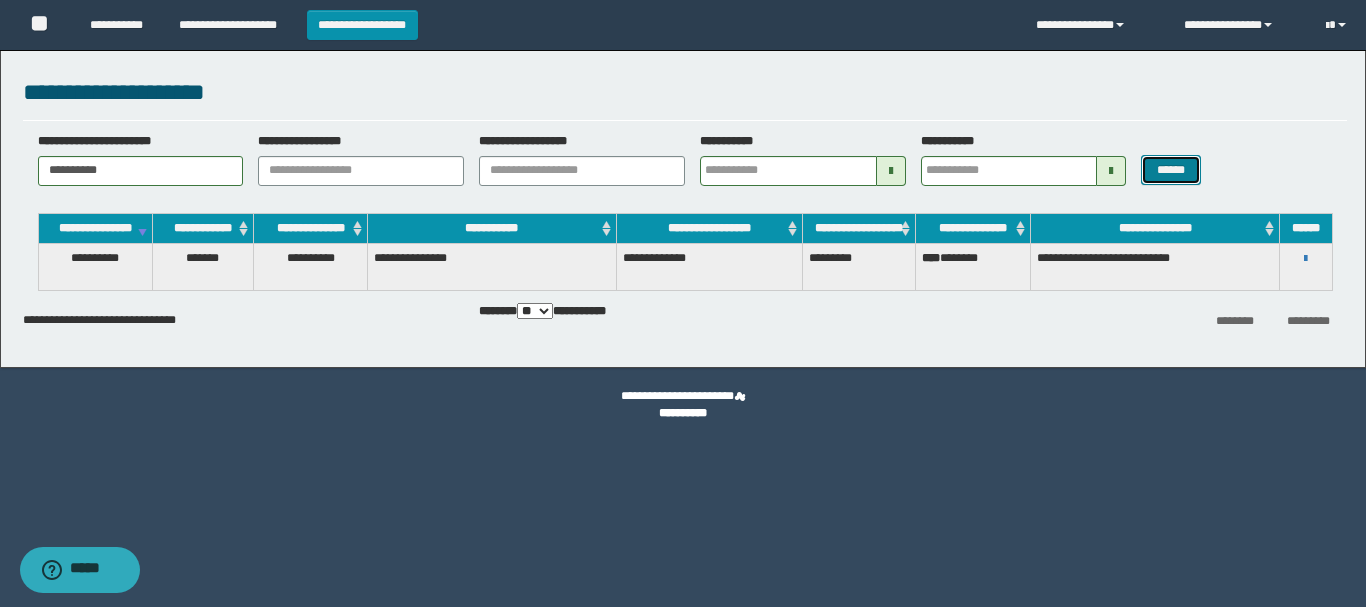click on "******" at bounding box center (1170, 170) 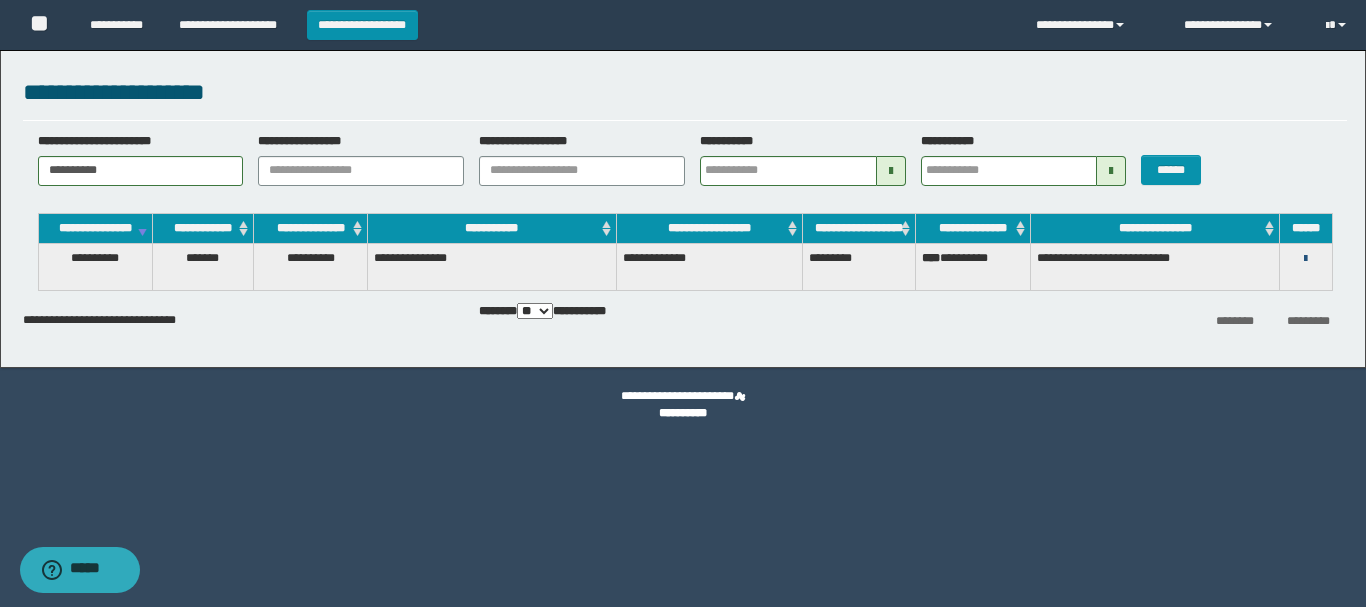 click on "**********" at bounding box center (1306, 258) 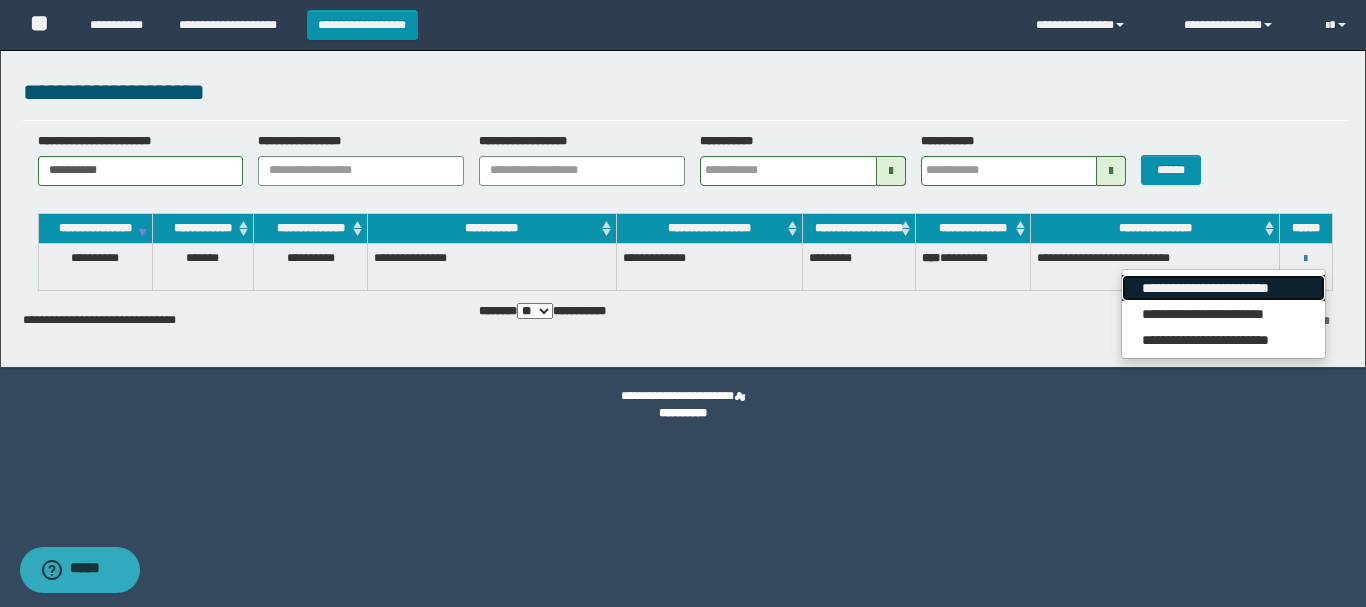 click on "**********" at bounding box center (1223, 288) 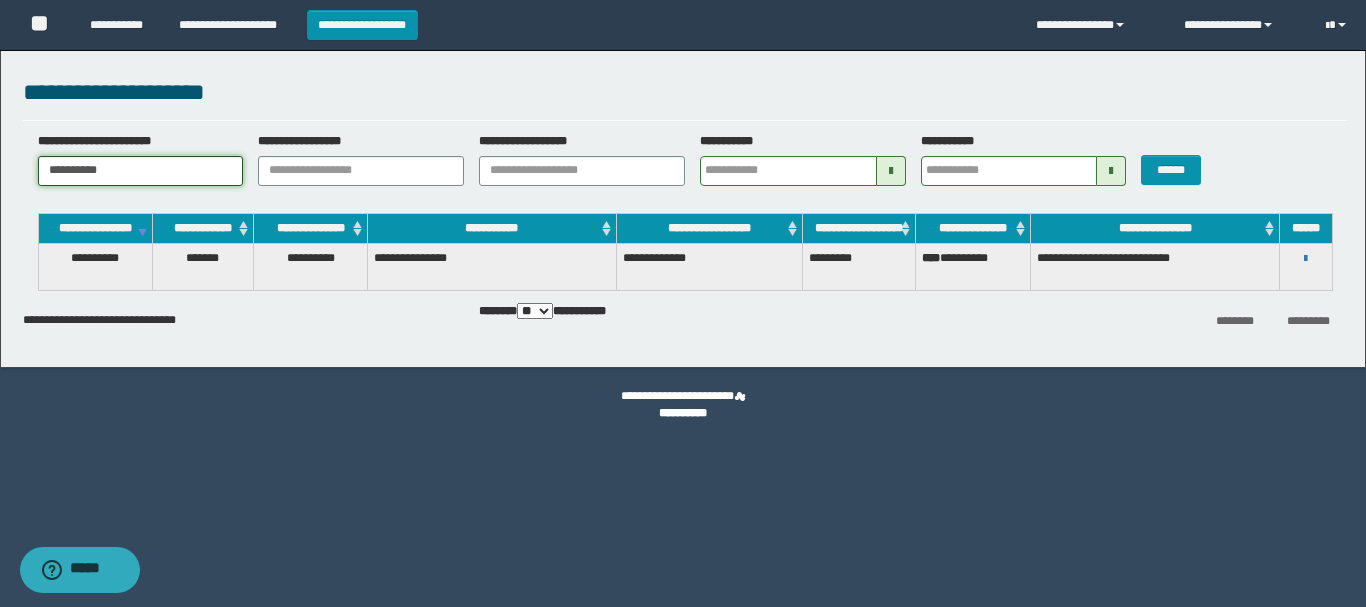 click on "**********" at bounding box center [683, 204] 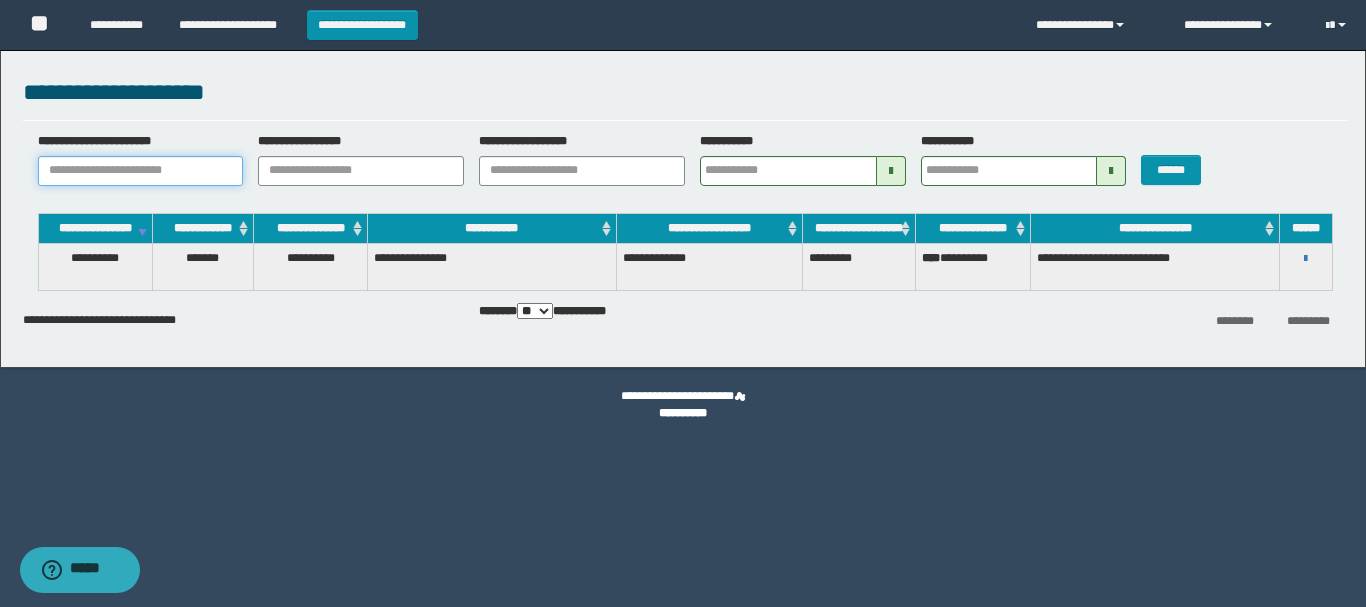 paste on "********" 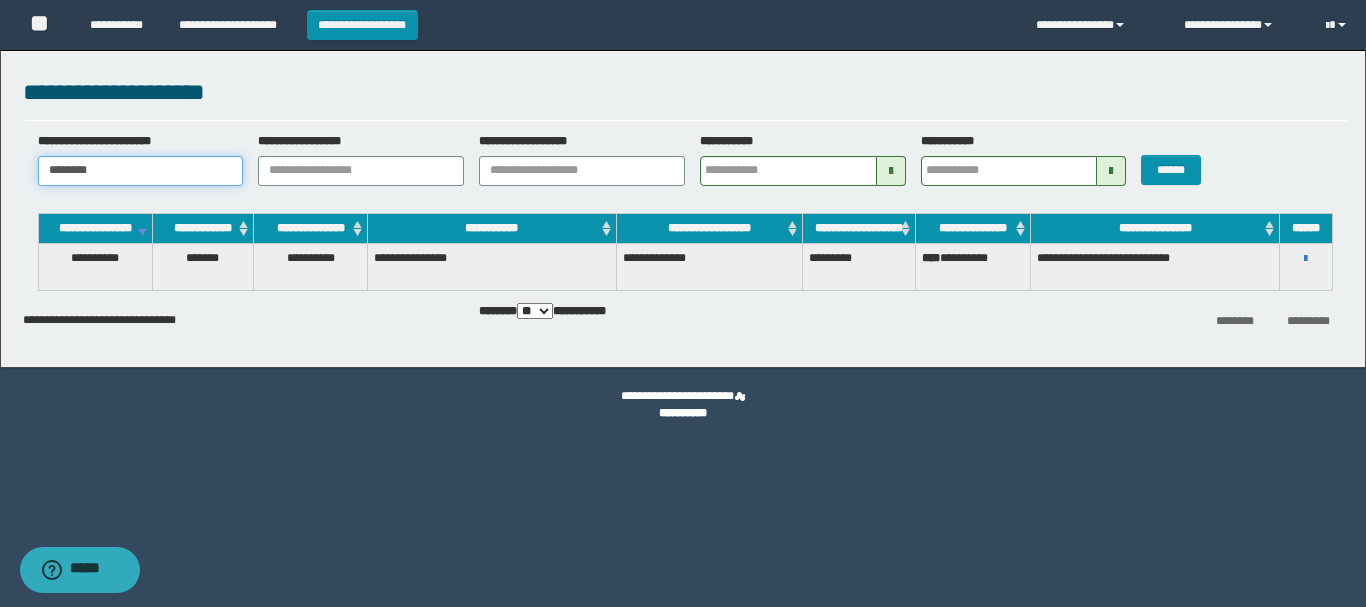 type 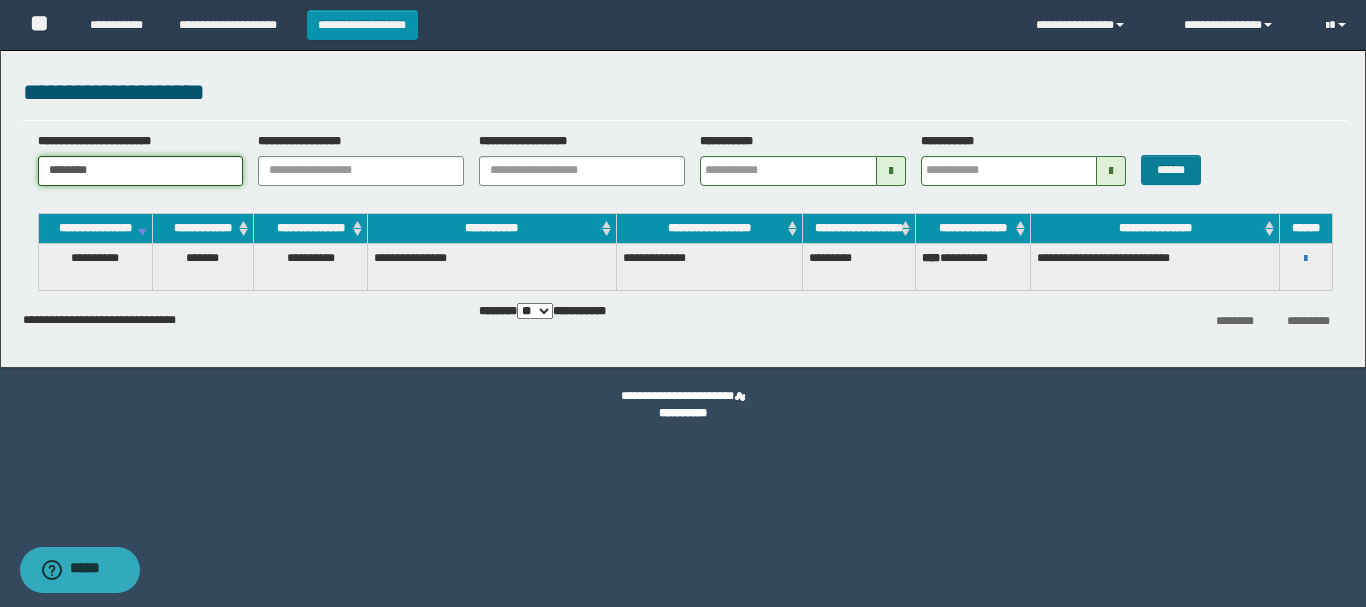 type on "********" 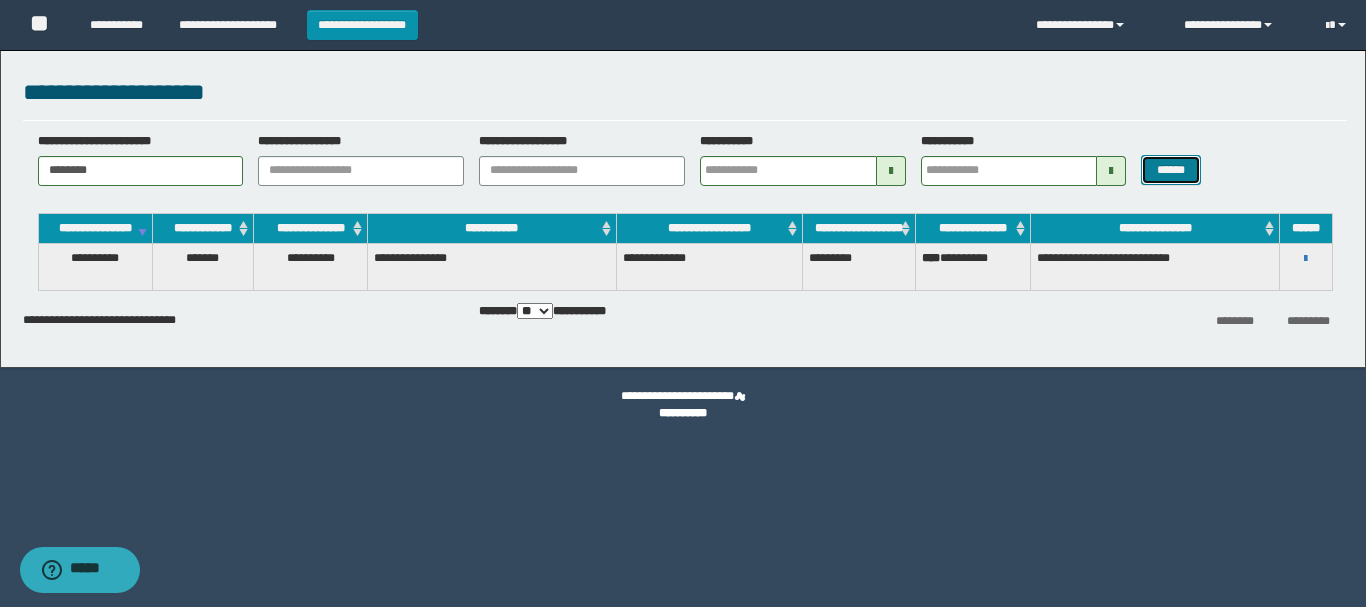 click on "******" at bounding box center [1170, 170] 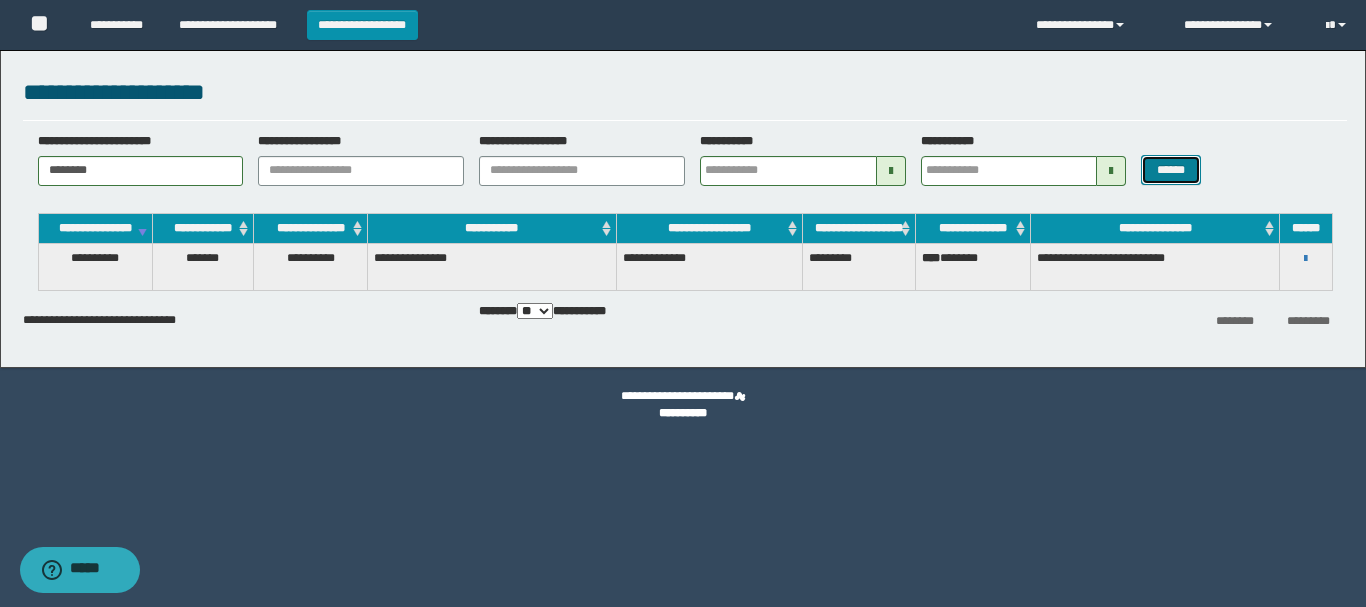 type 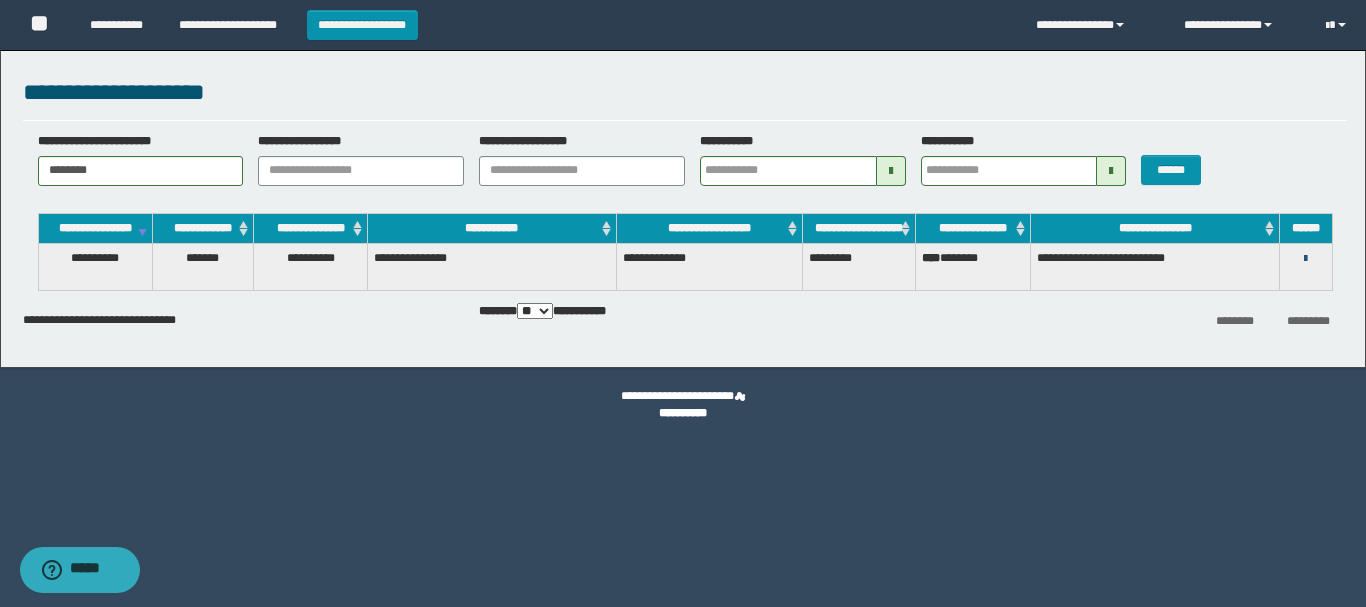 click at bounding box center [1305, 259] 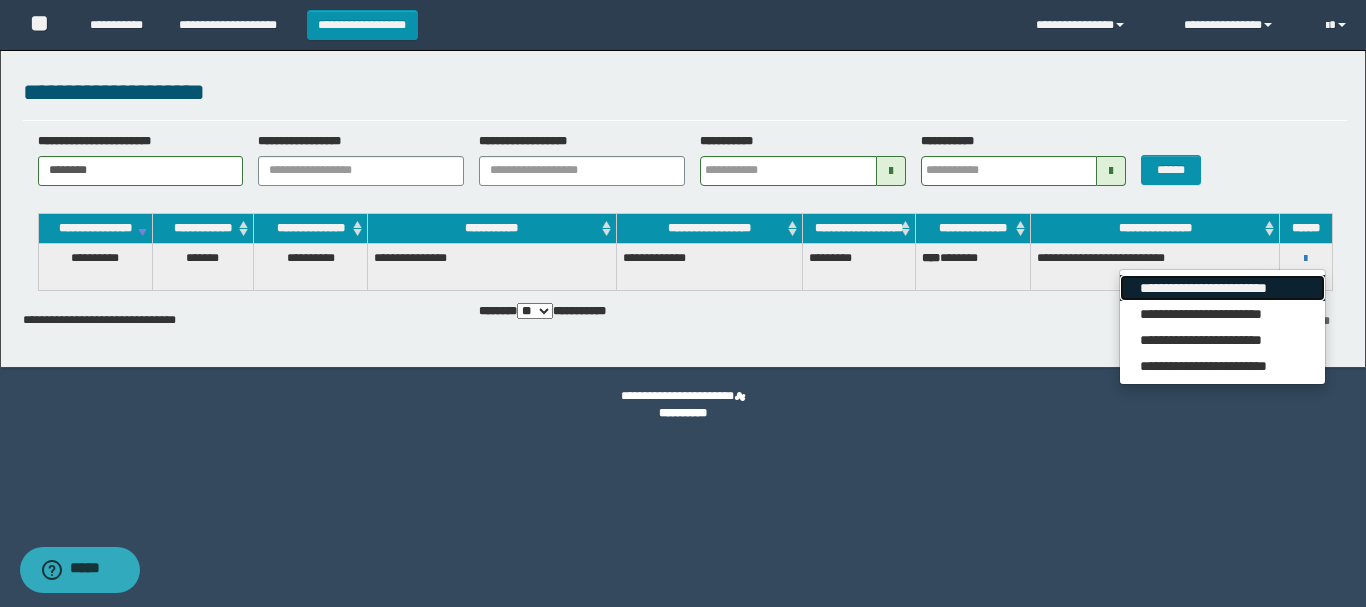 click on "**********" at bounding box center (1222, 288) 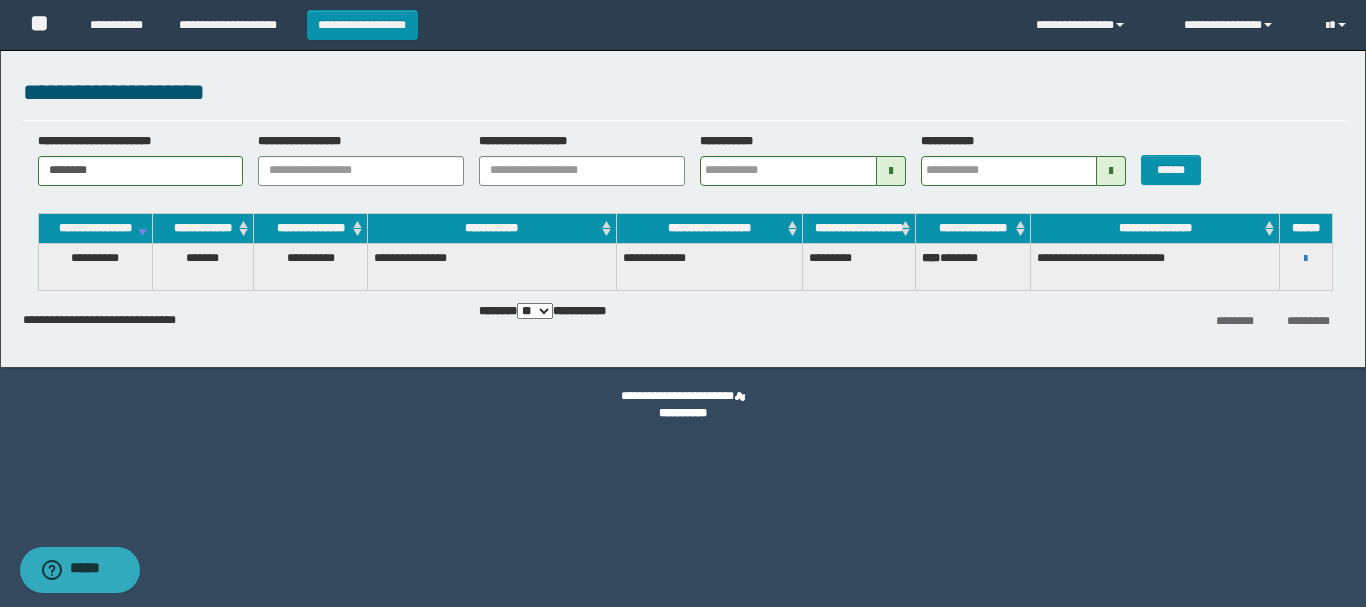 type 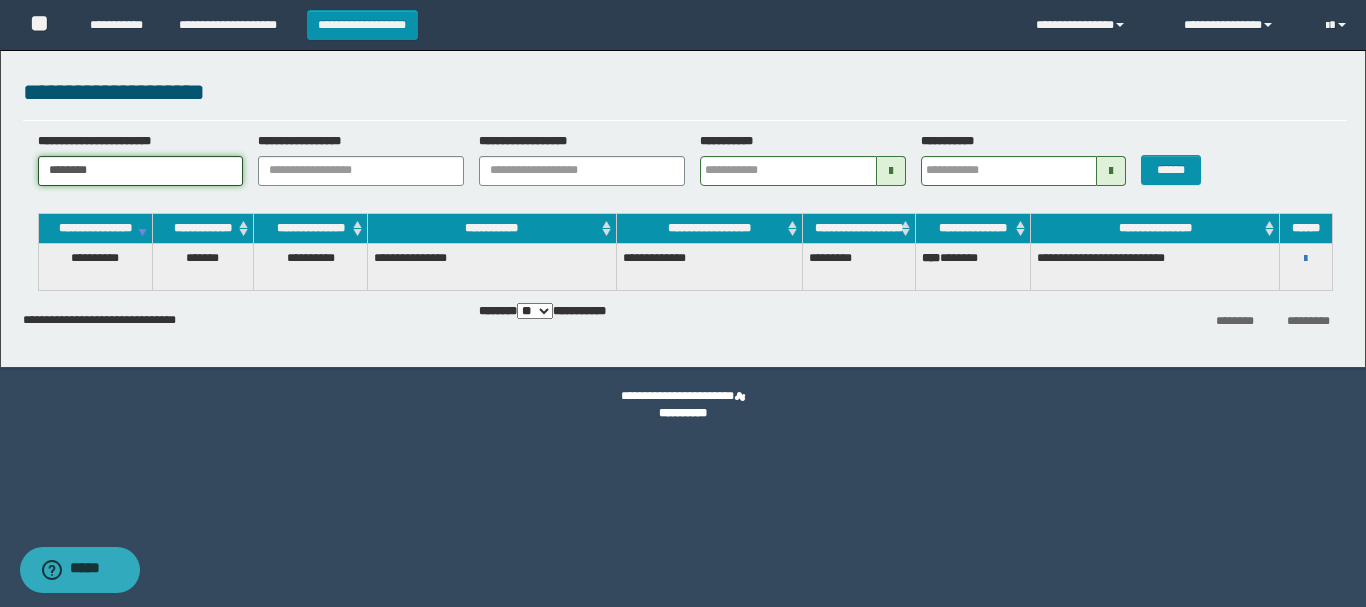 drag, startPoint x: 137, startPoint y: 171, endPoint x: 0, endPoint y: 170, distance: 137.00365 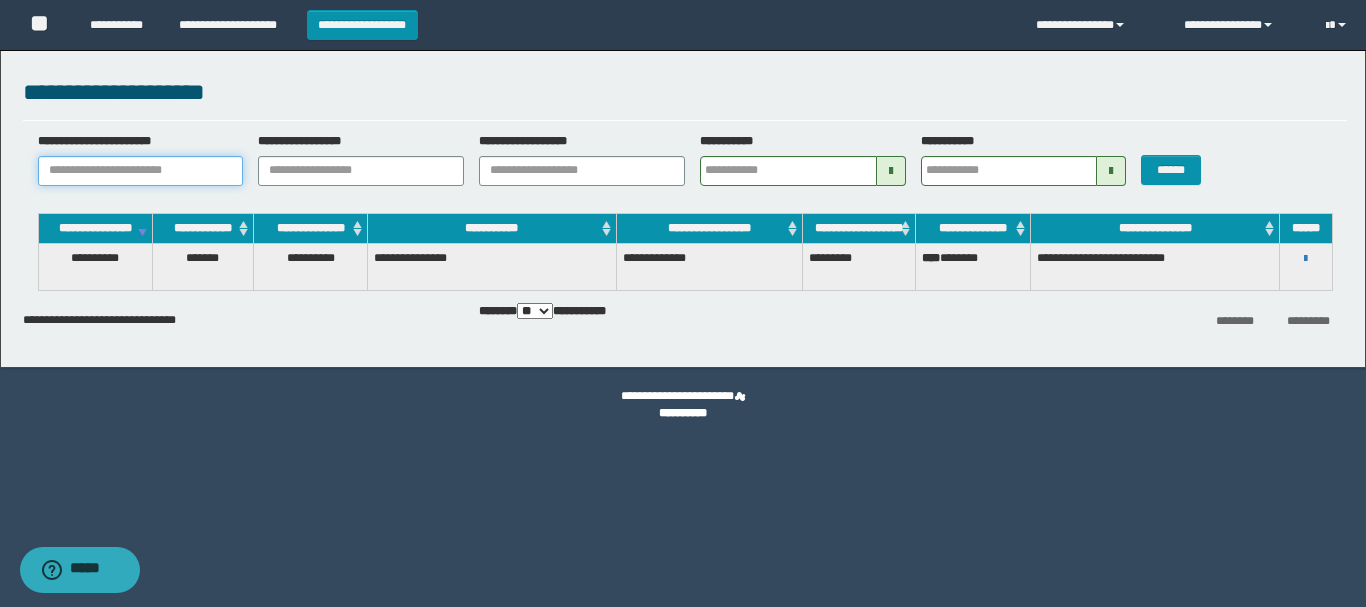 paste on "********" 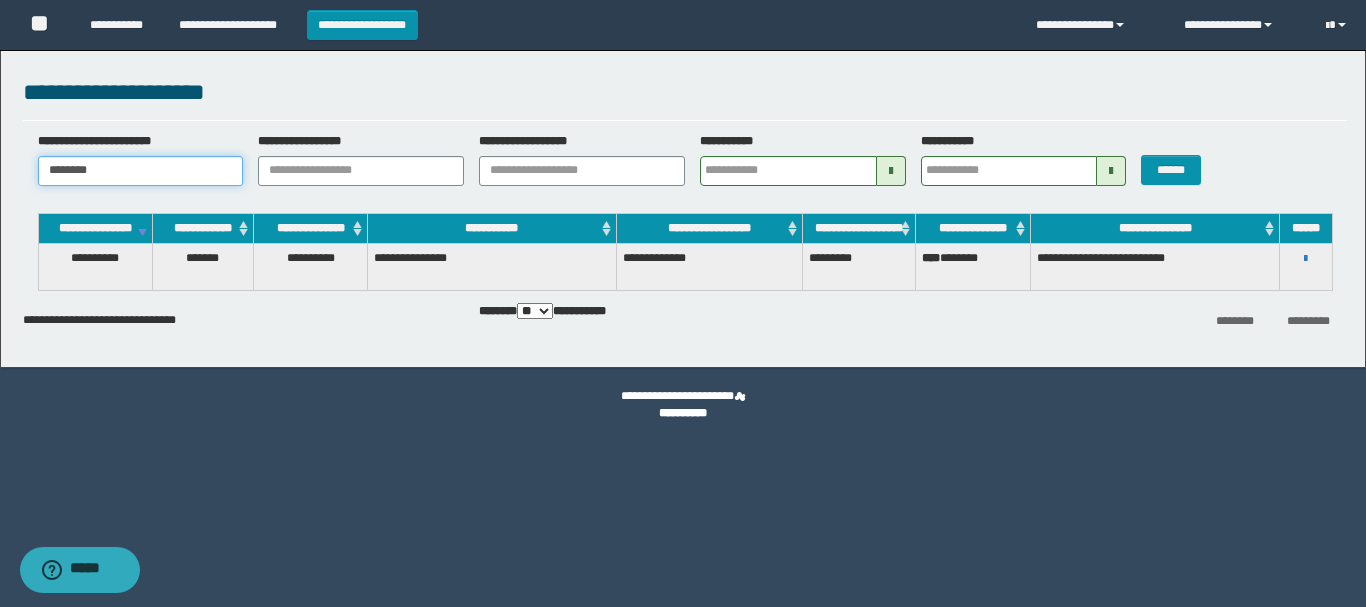 type 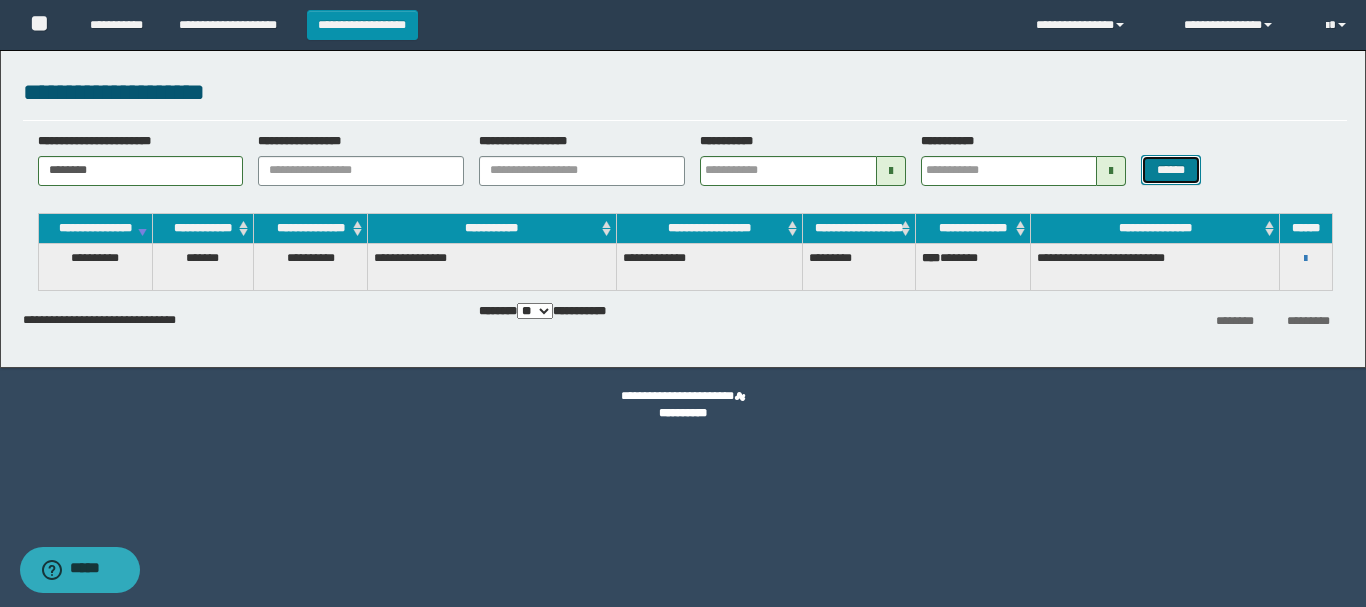 click on "******" at bounding box center [1170, 170] 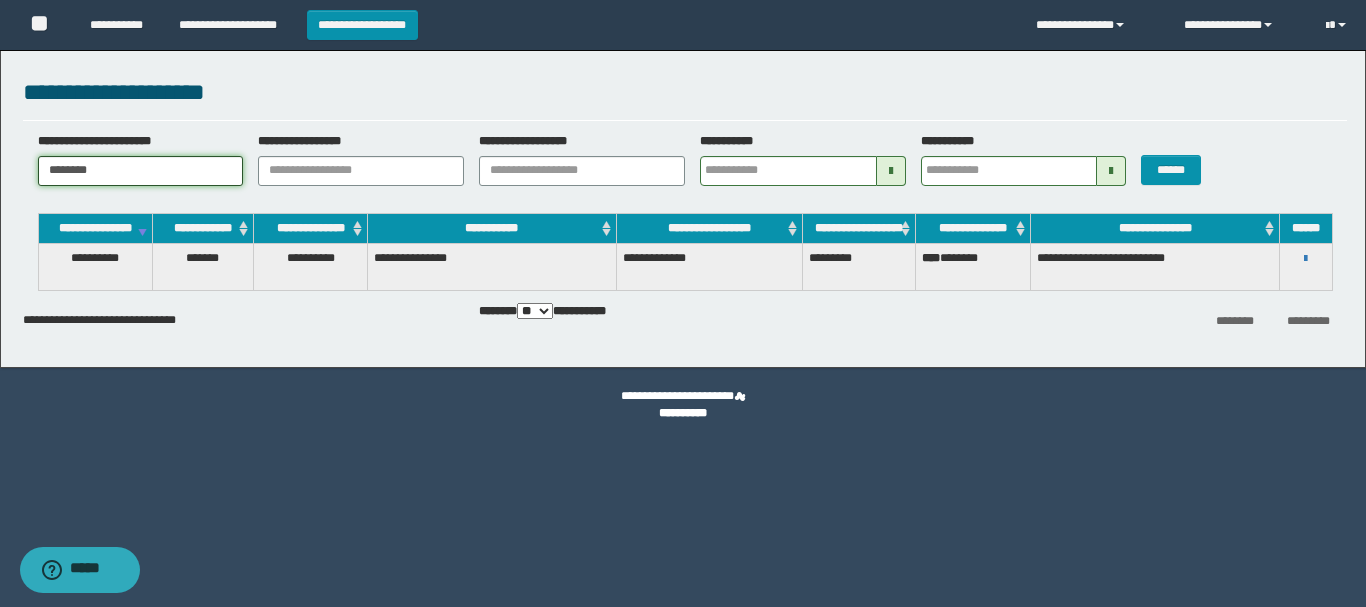 drag, startPoint x: 126, startPoint y: 174, endPoint x: 0, endPoint y: 174, distance: 126 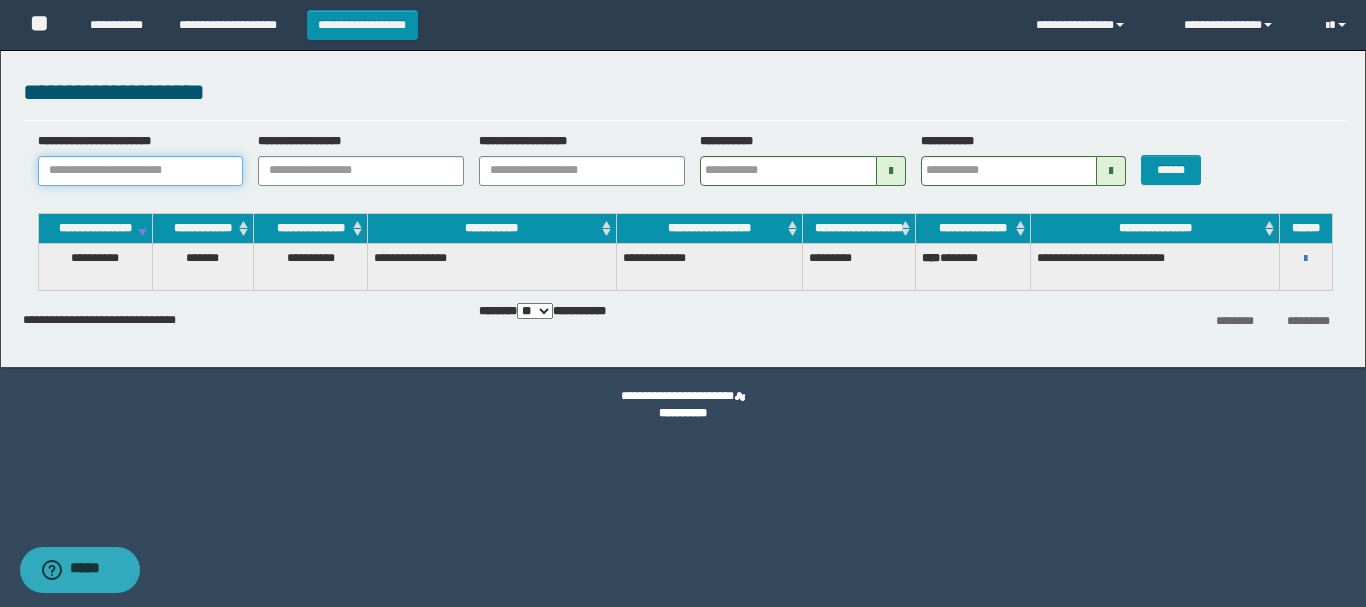 paste on "********" 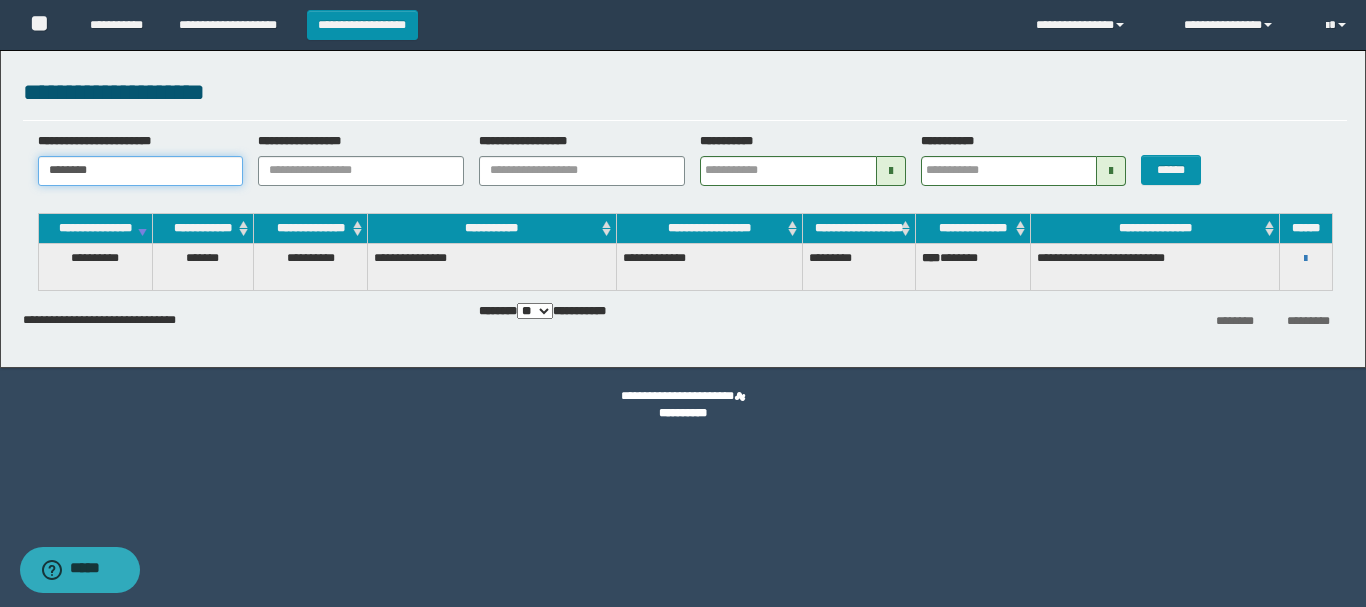 type 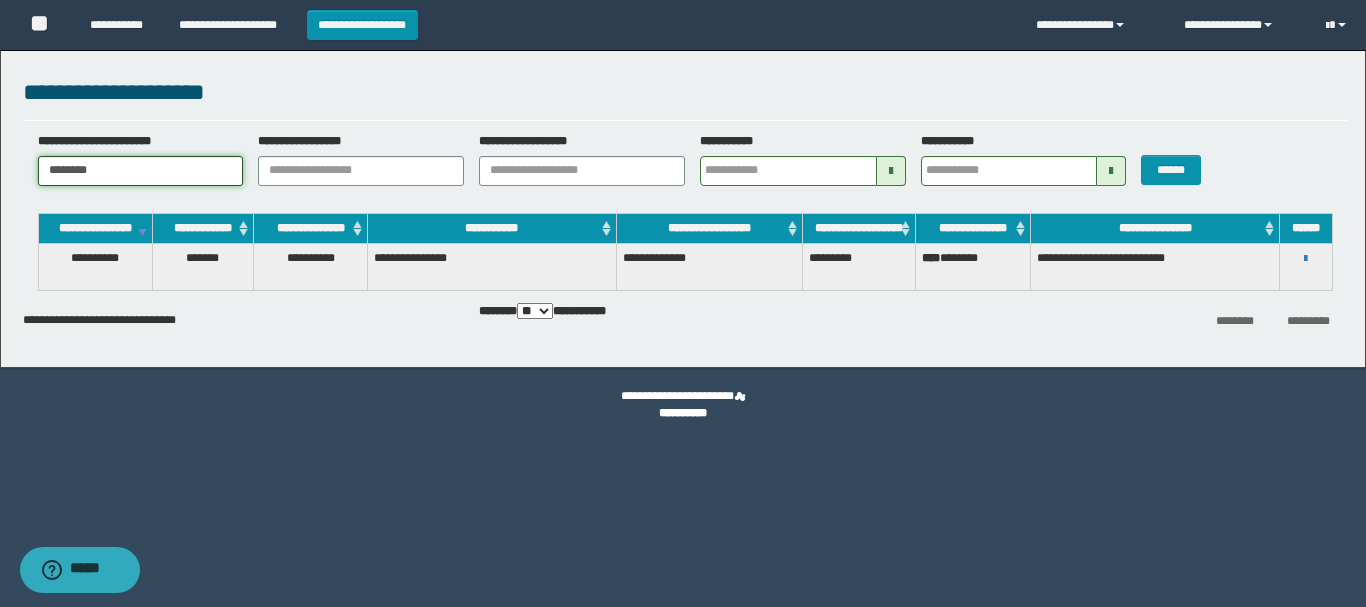 drag, startPoint x: 143, startPoint y: 165, endPoint x: 0, endPoint y: 165, distance: 143 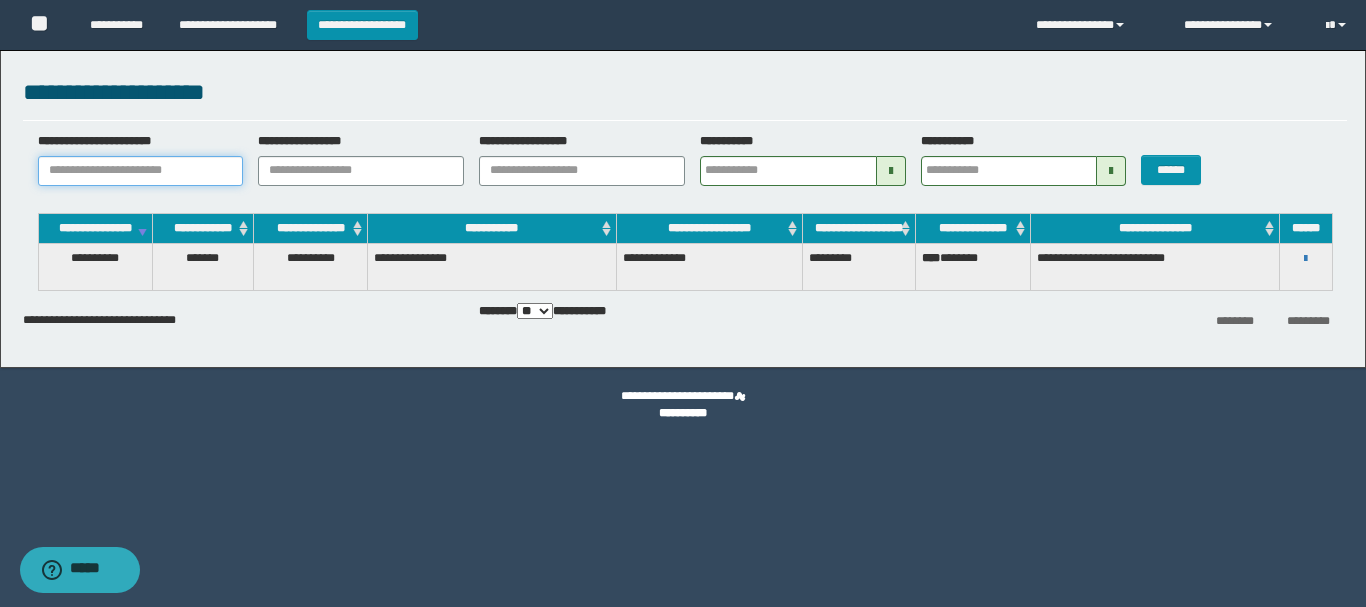 paste on "********" 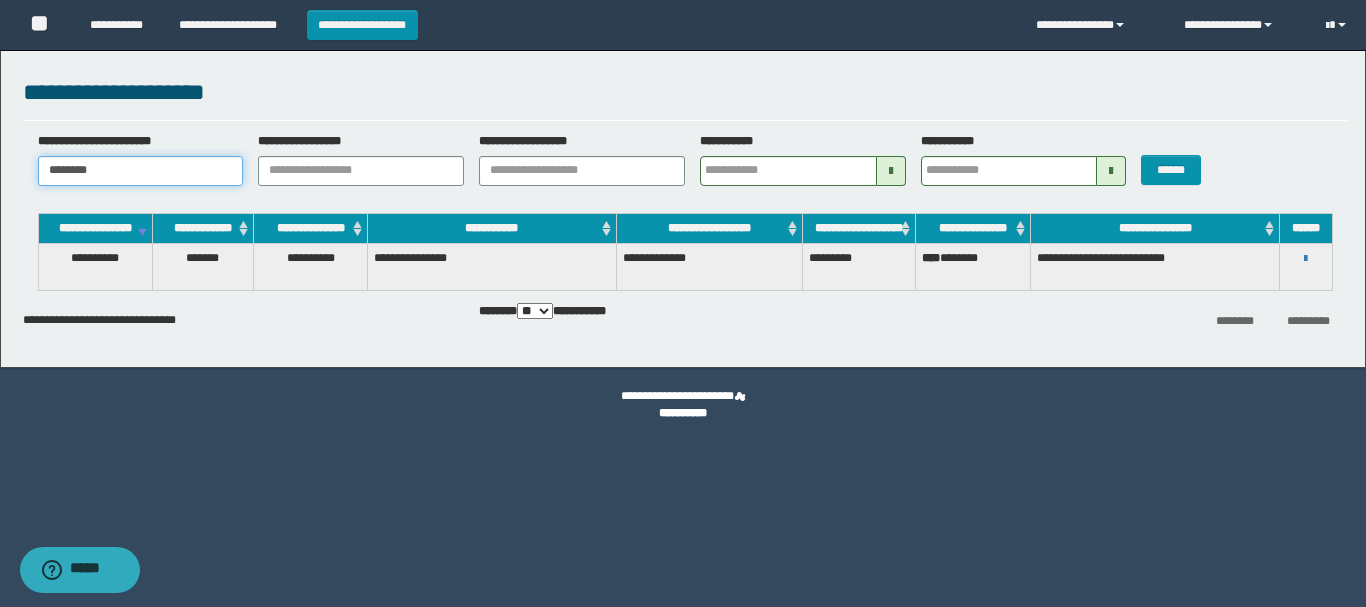 type 